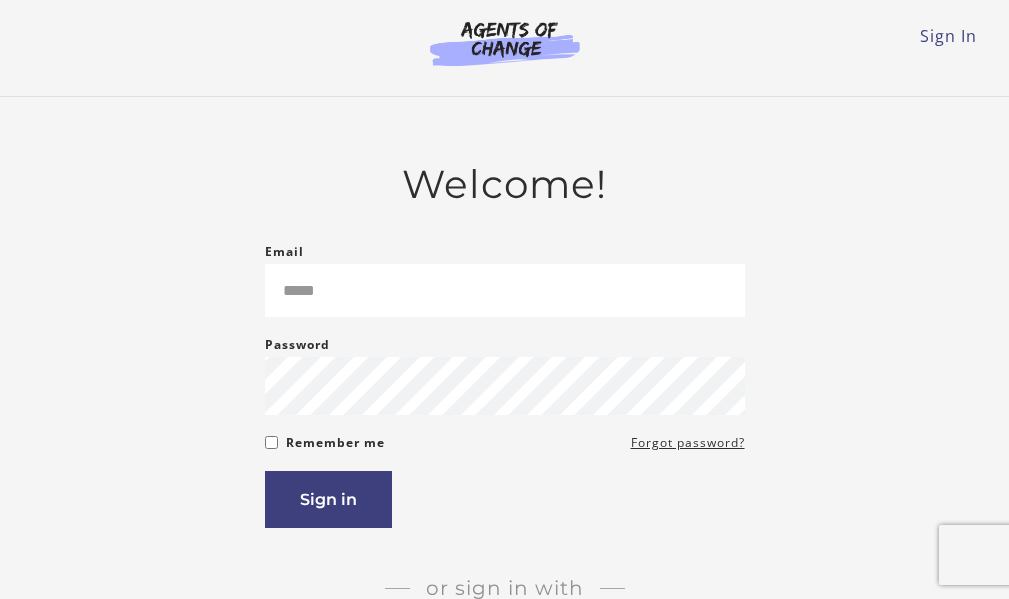 scroll, scrollTop: 0, scrollLeft: 0, axis: both 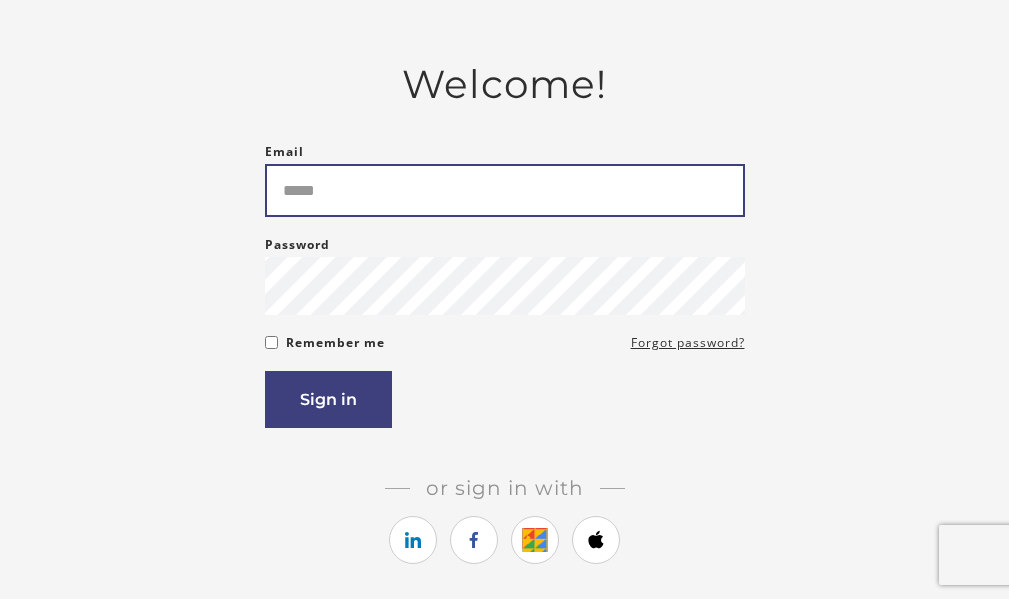 click on "Email" at bounding box center [505, 190] 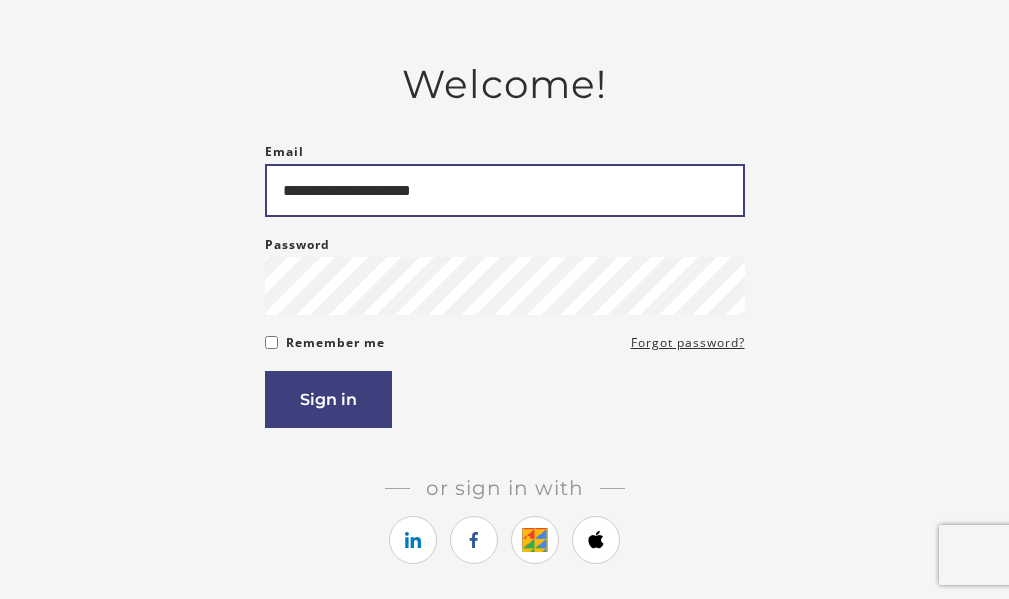 type on "**********" 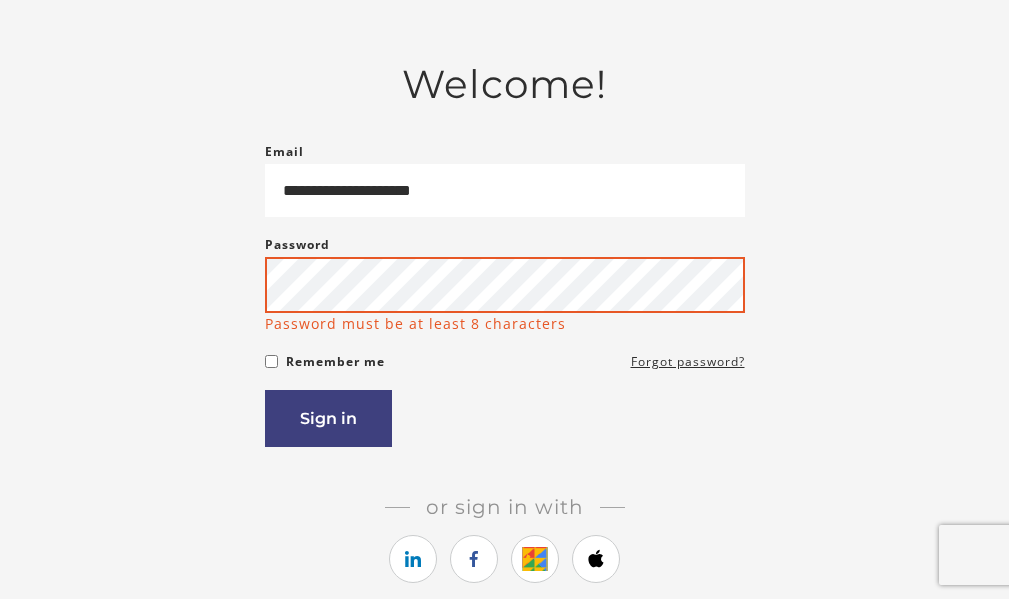 click on "Sign in" at bounding box center [328, 418] 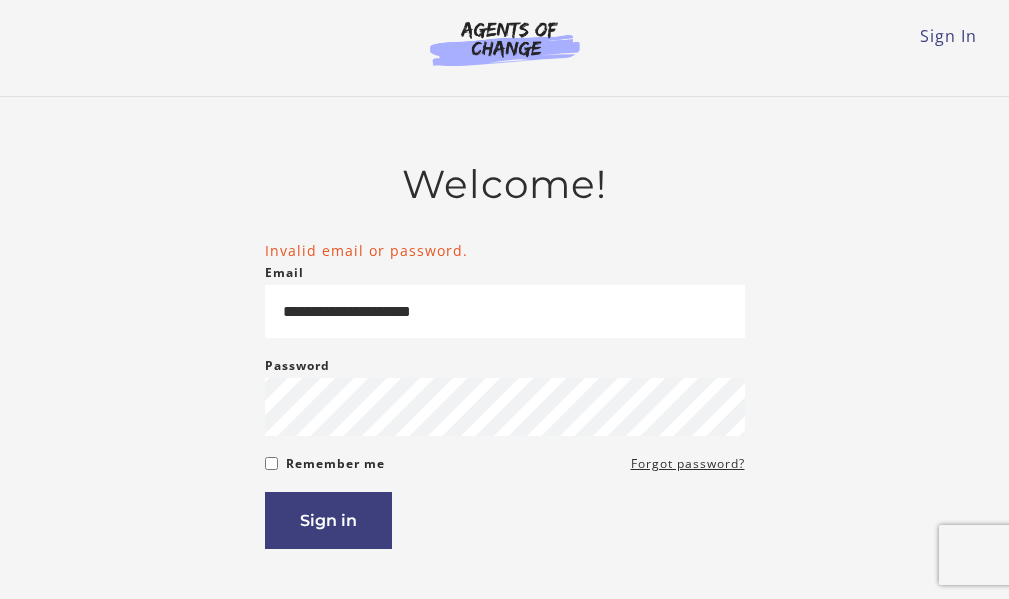 scroll, scrollTop: 0, scrollLeft: 0, axis: both 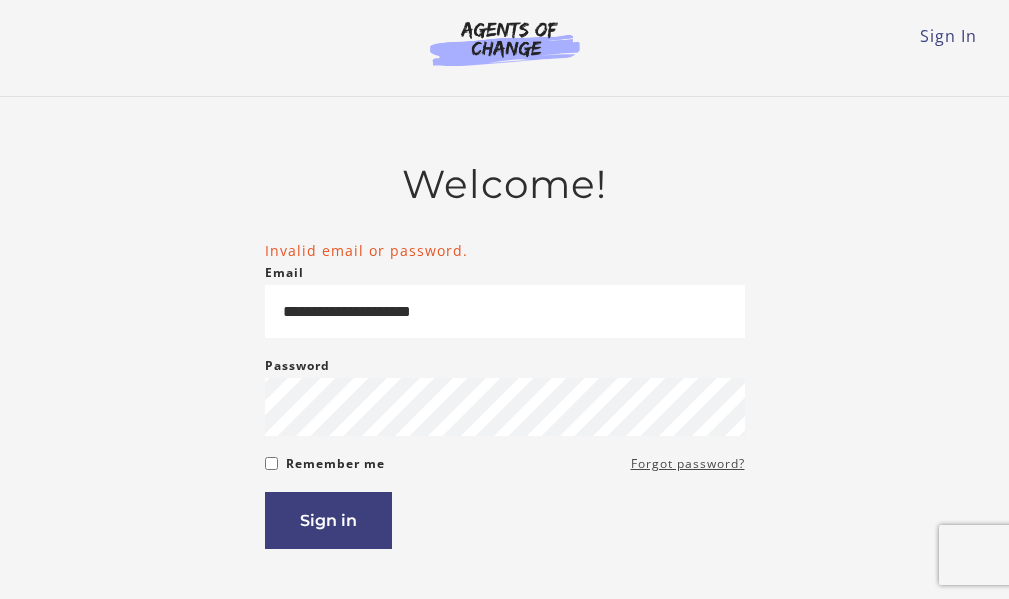 click on "Forgot password?" at bounding box center (688, 464) 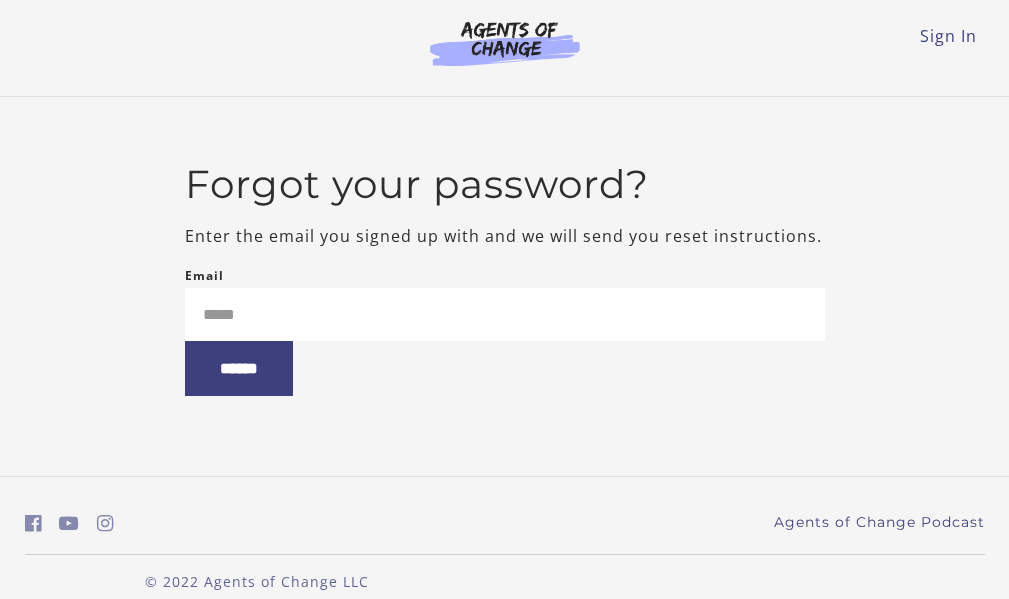 scroll, scrollTop: 0, scrollLeft: 0, axis: both 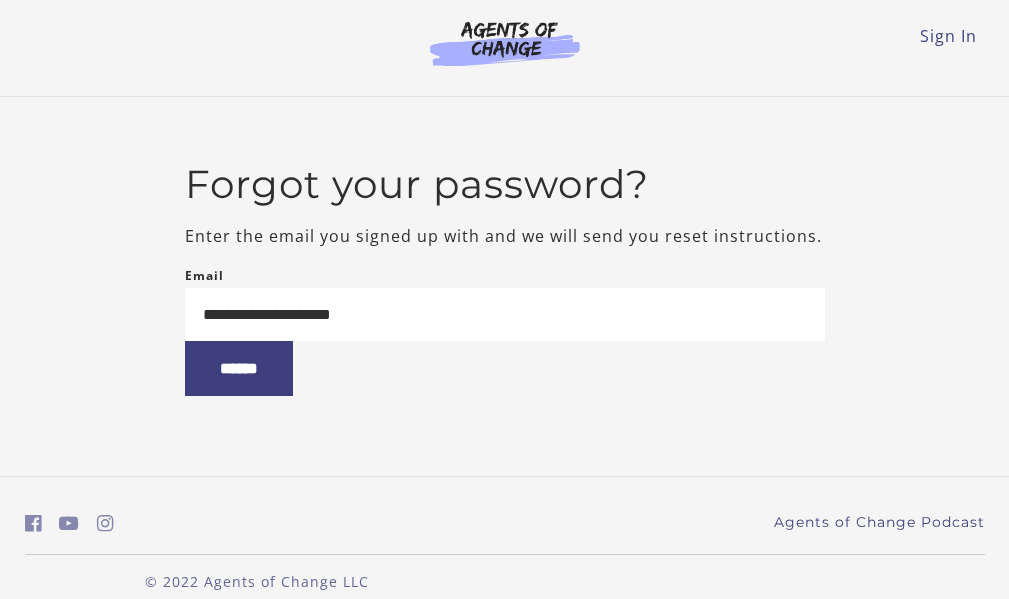 type on "**********" 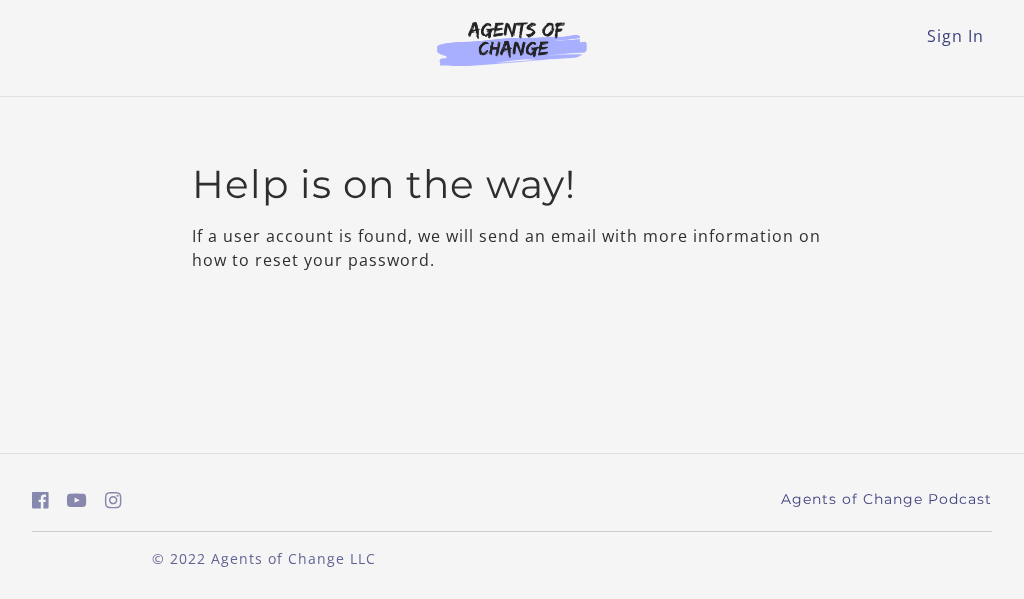 scroll, scrollTop: 0, scrollLeft: 0, axis: both 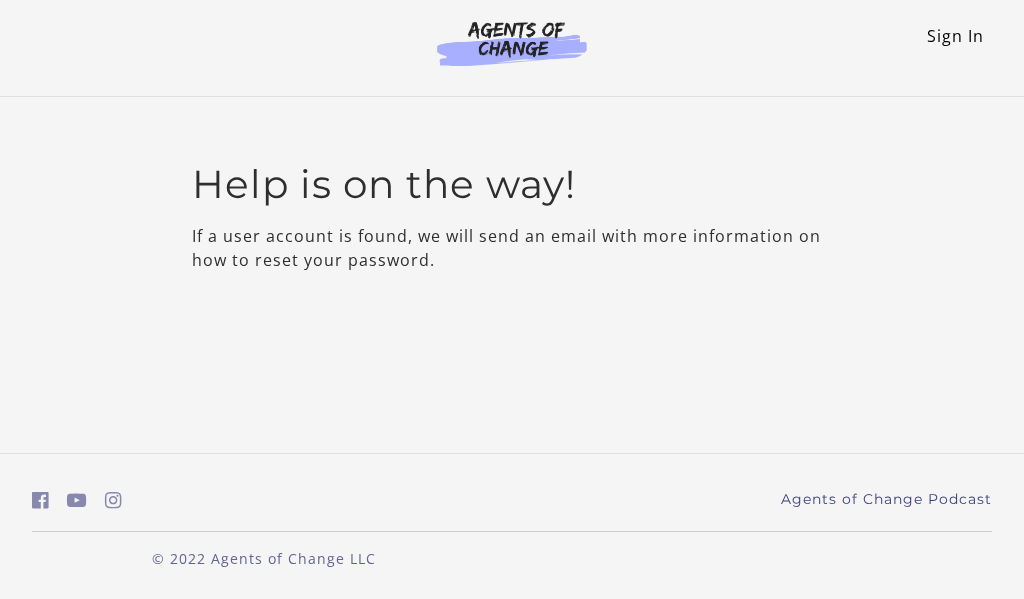 click on "Sign In" at bounding box center [955, 36] 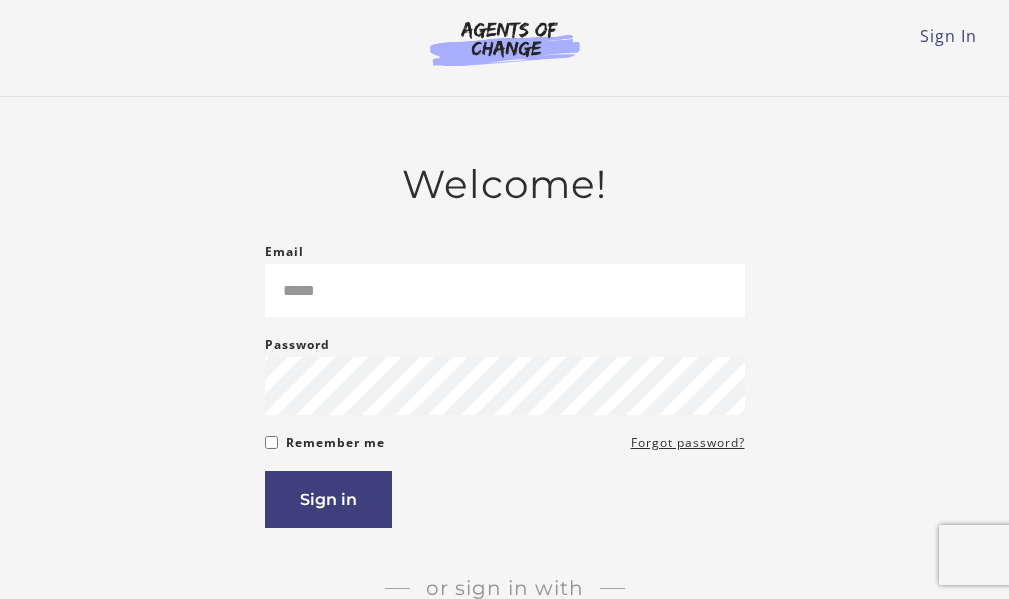 scroll, scrollTop: 0, scrollLeft: 0, axis: both 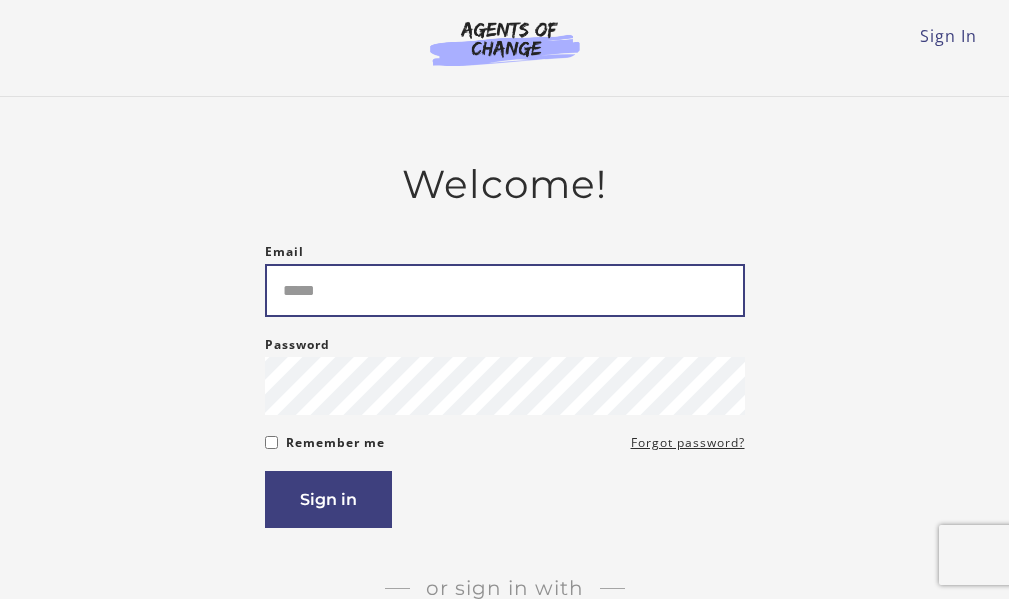click on "Email" at bounding box center [505, 290] 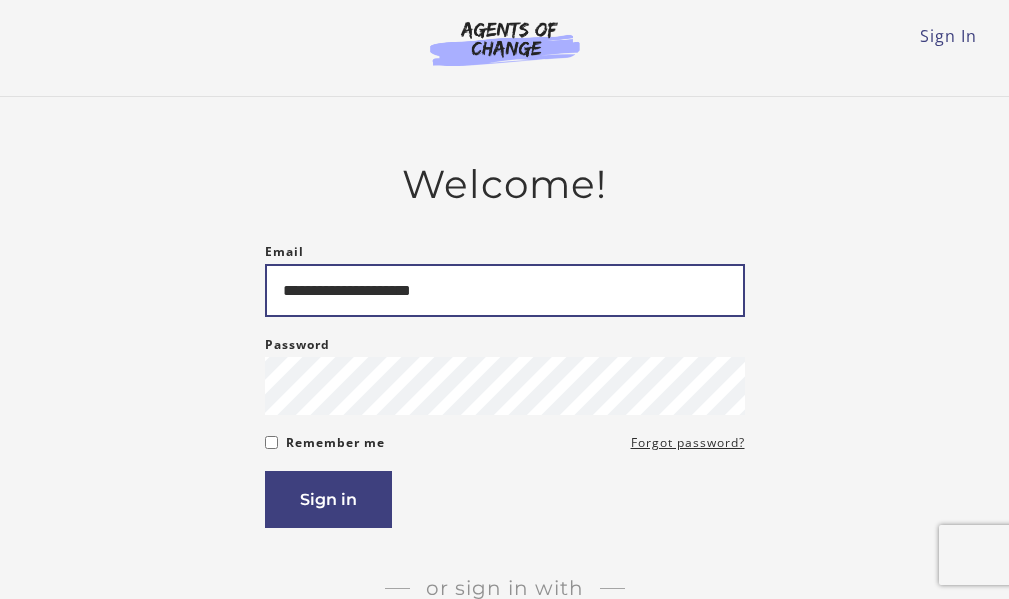 type on "**********" 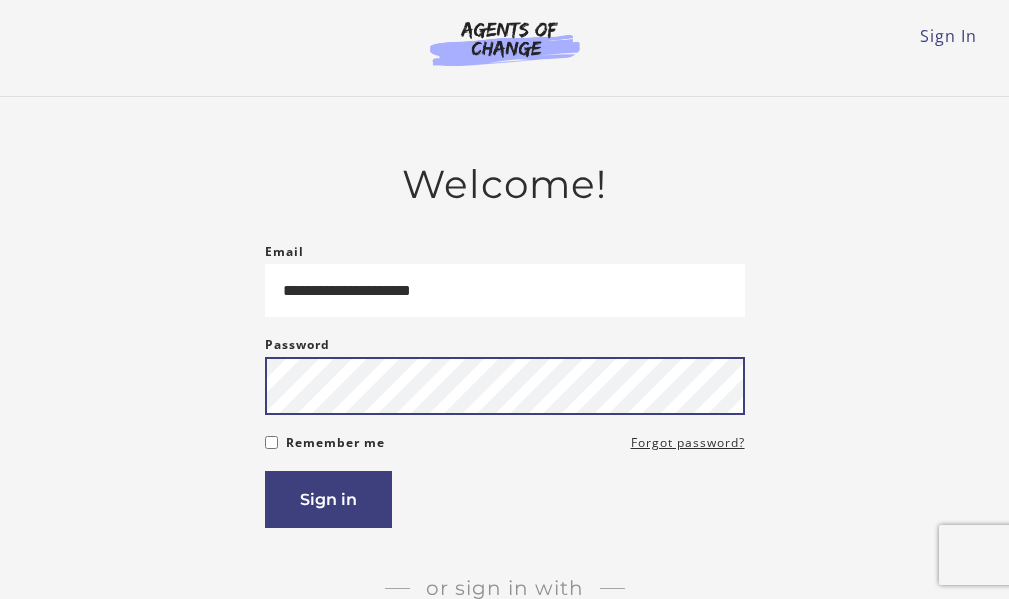 click on "Sign in" at bounding box center (328, 499) 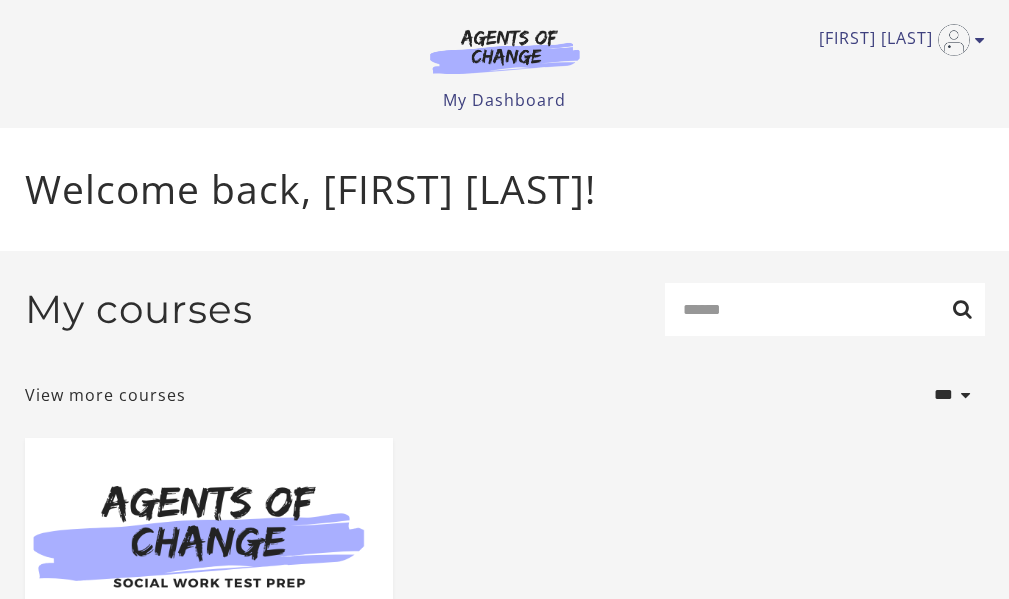 scroll, scrollTop: 0, scrollLeft: 0, axis: both 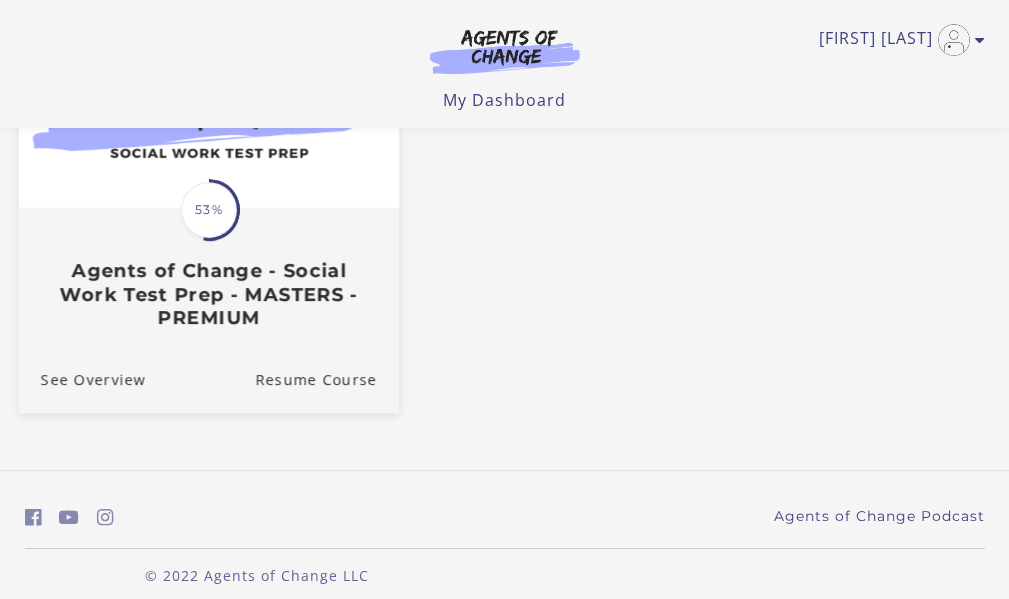 click on "Translation missing: en.liquid.partials.dashboard_course_card.progress_description: 53%
53%" at bounding box center (209, 210) 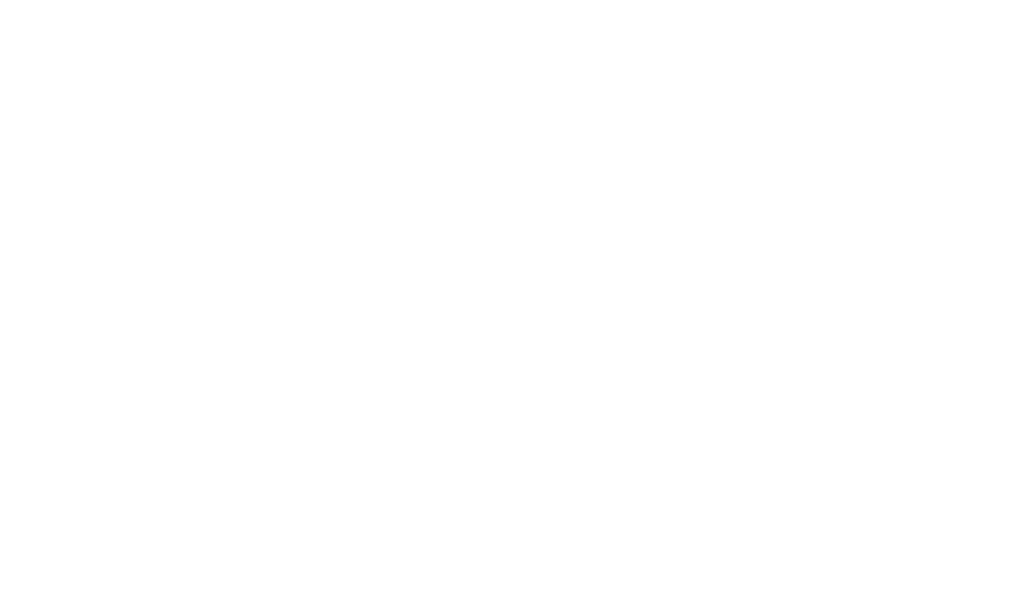 scroll, scrollTop: 0, scrollLeft: 0, axis: both 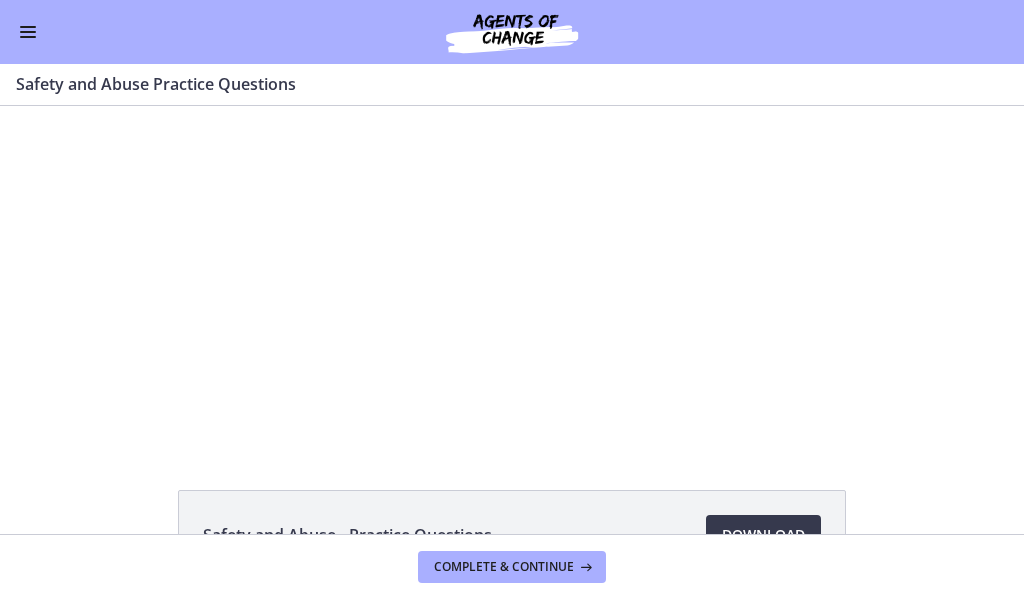 click at bounding box center [28, 32] 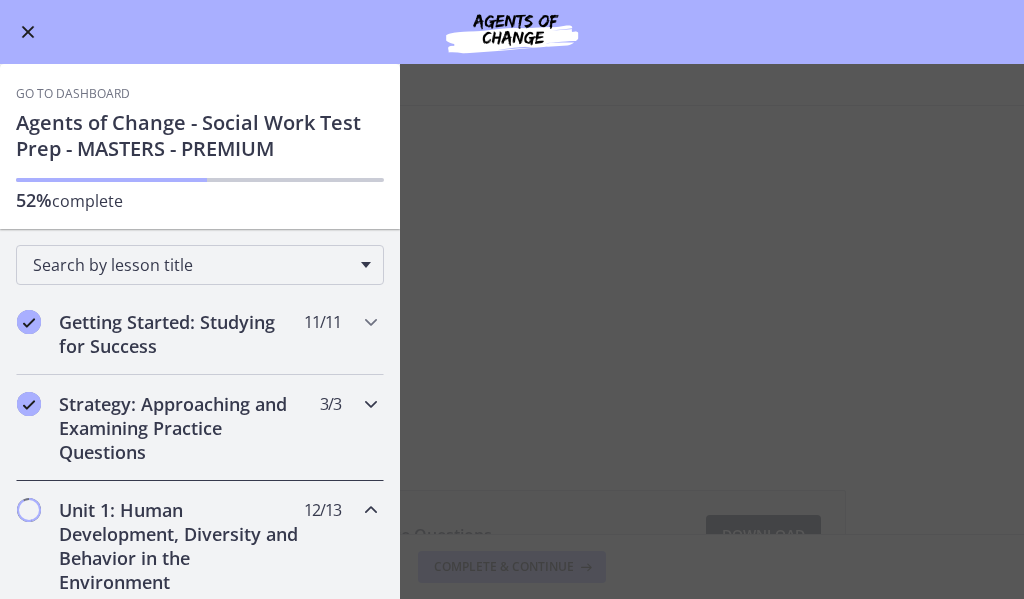 click on "Strategy: Approaching and Examining Practice Questions" at bounding box center (181, 428) 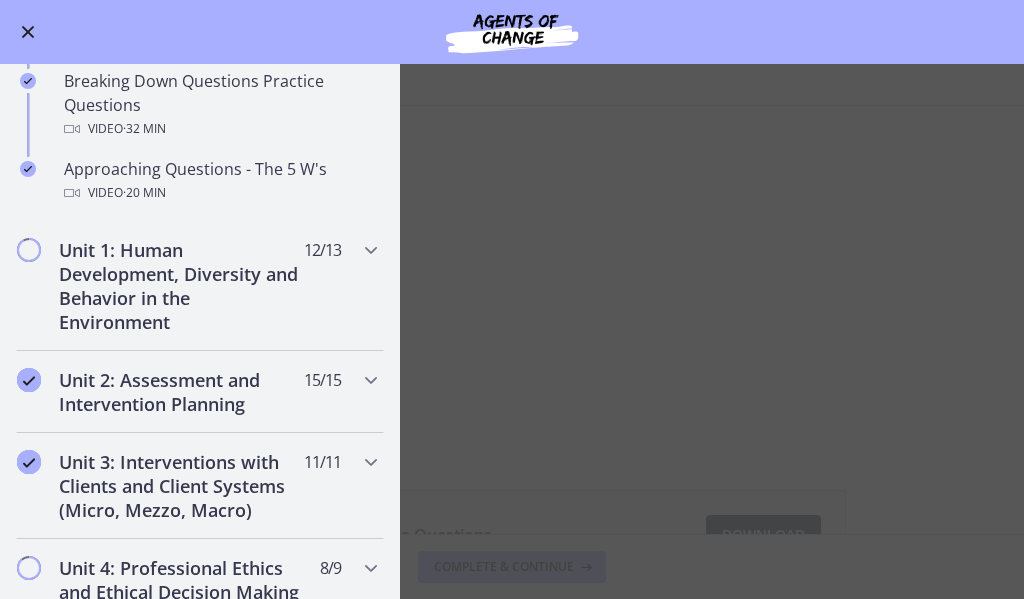 scroll, scrollTop: 500, scrollLeft: 0, axis: vertical 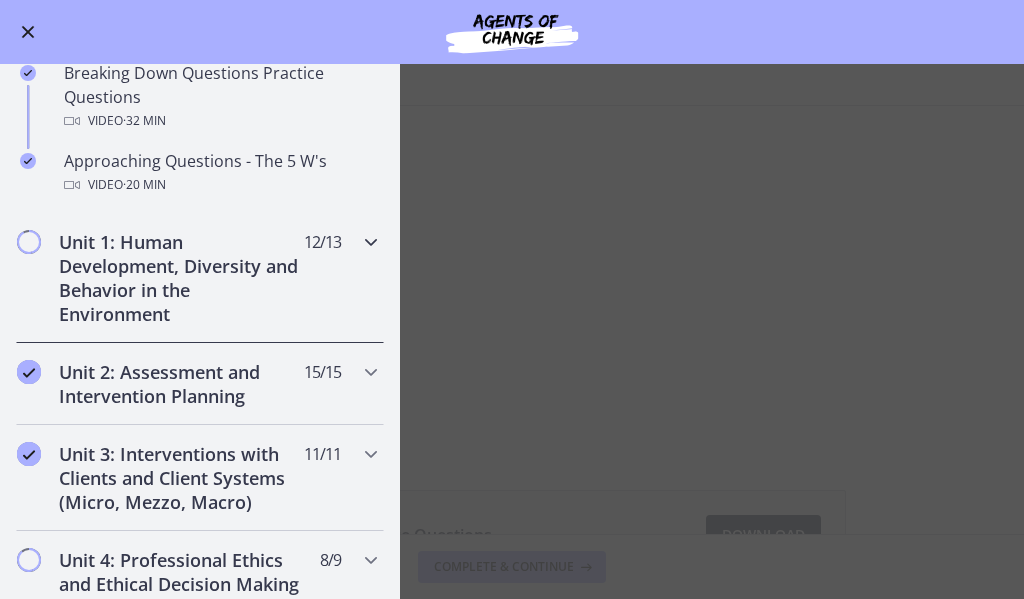 click on "Unit 1: Human Development, Diversity and Behavior in the Environment" at bounding box center [181, 278] 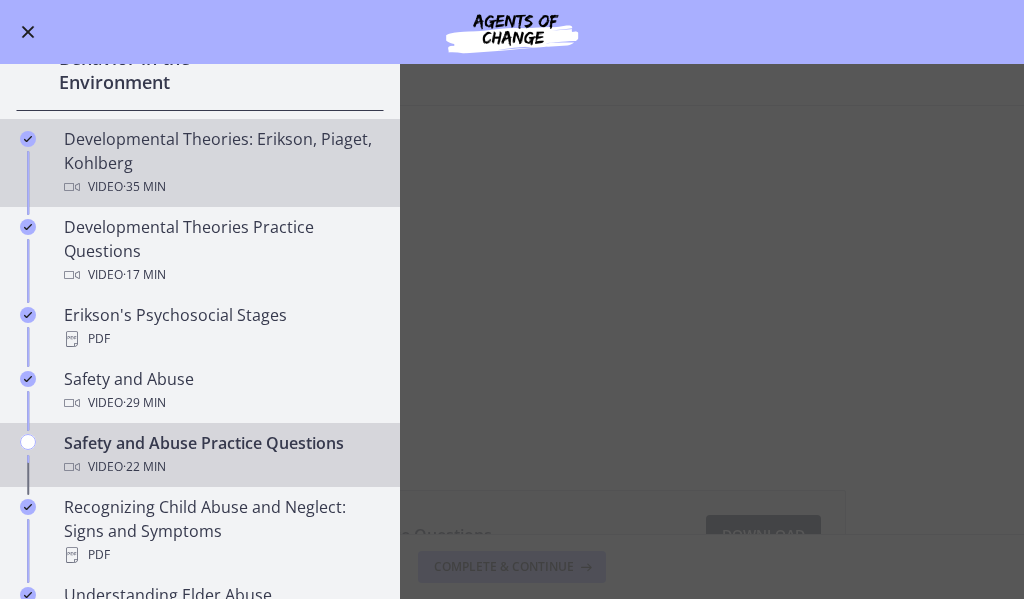 click on "Video
·  35 min" at bounding box center [220, 187] 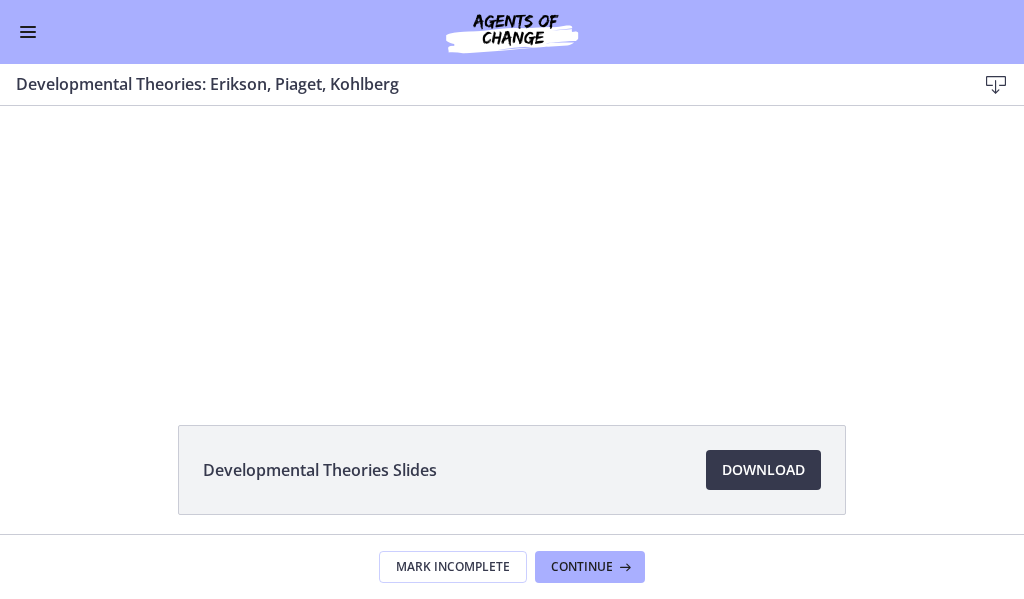 scroll, scrollTop: 100, scrollLeft: 0, axis: vertical 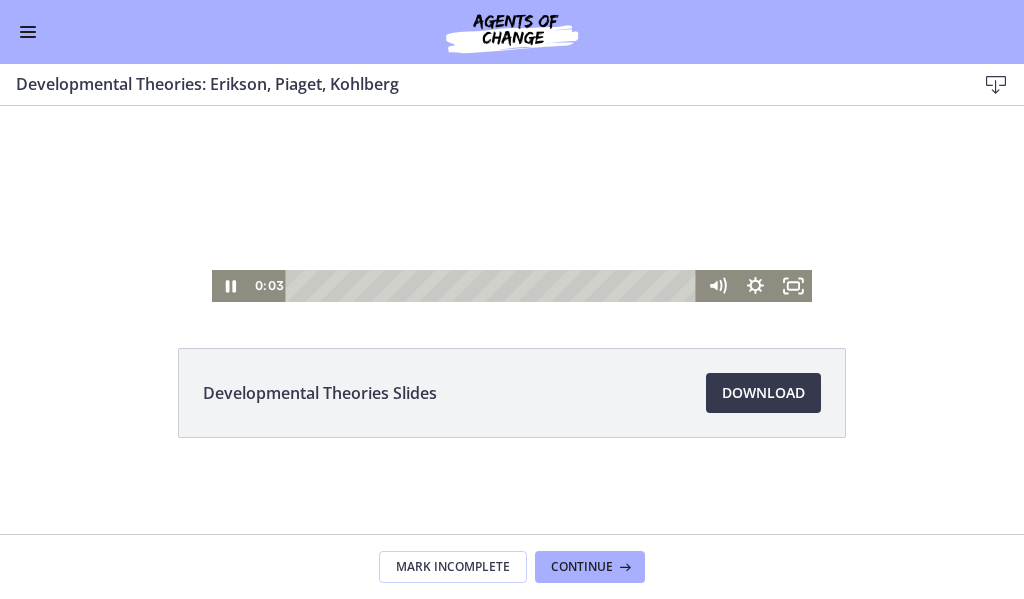 click at bounding box center (512, 133) 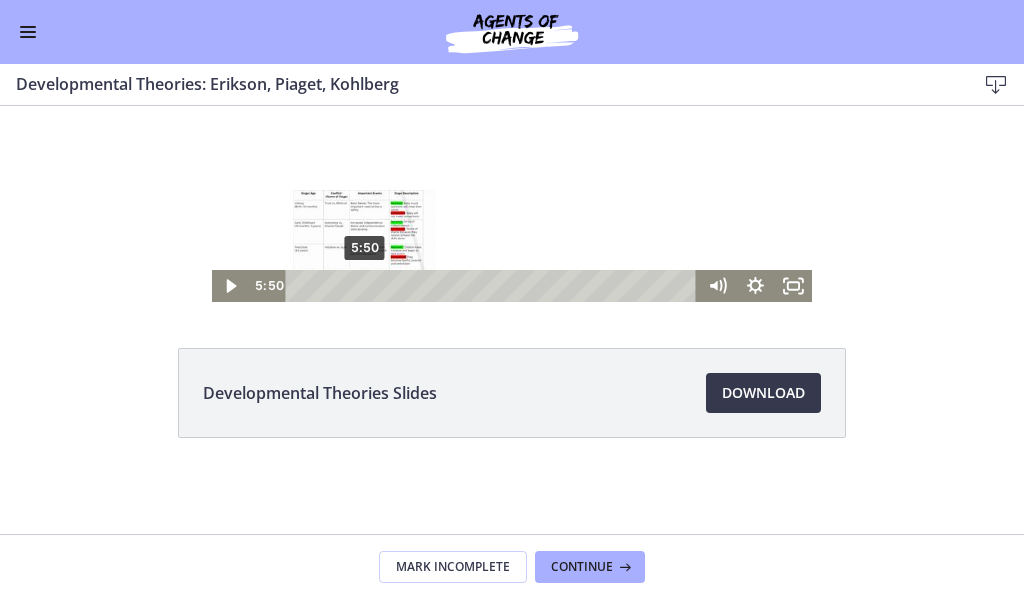 click on "5:50" at bounding box center [494, 286] 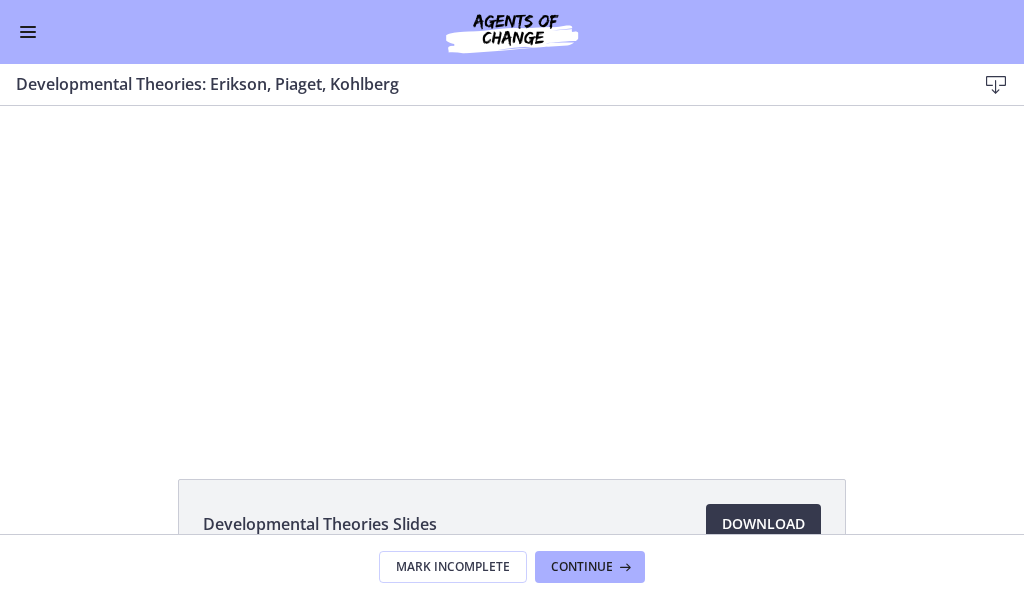 scroll, scrollTop: 0, scrollLeft: 0, axis: both 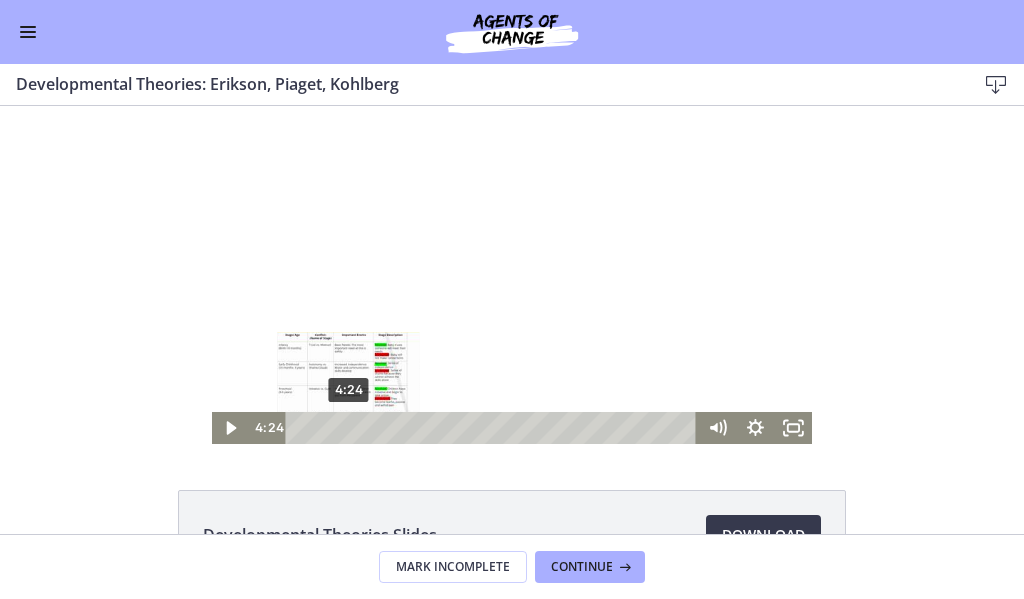 click on "4:24" at bounding box center [494, 428] 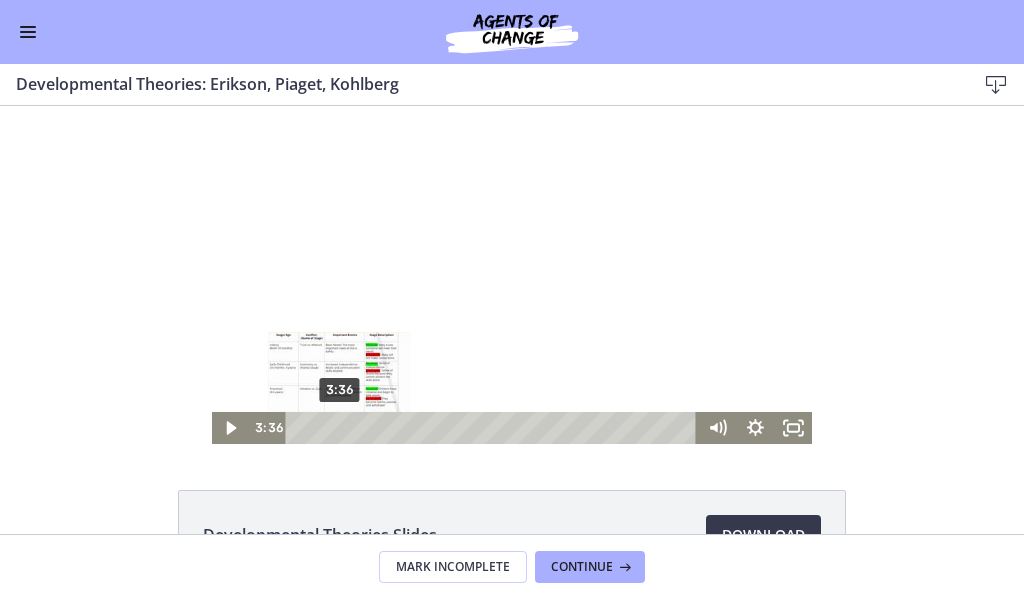 click on "3:36" at bounding box center (494, 428) 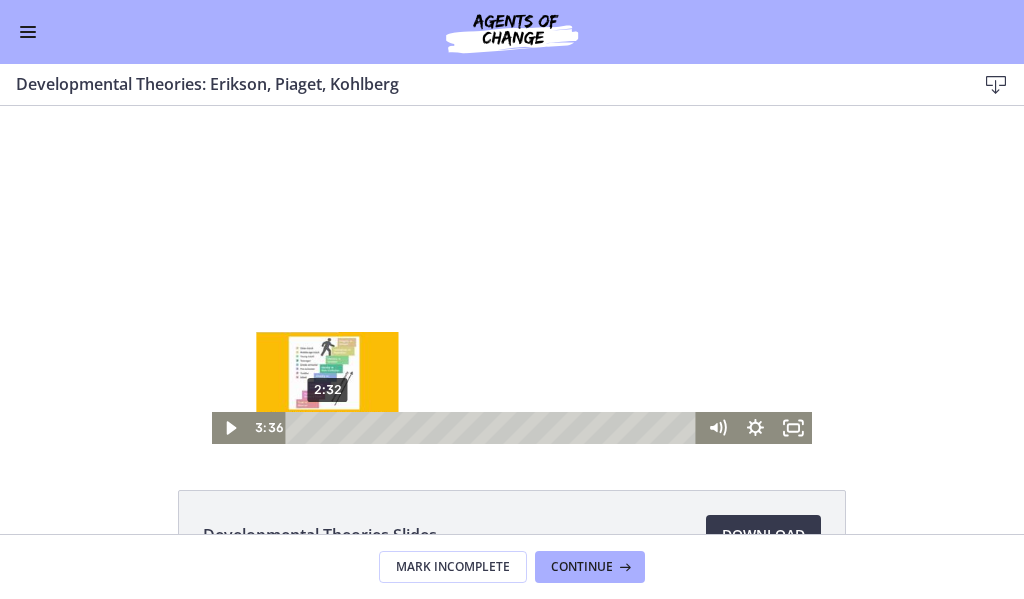 click on "2:32" at bounding box center (494, 428) 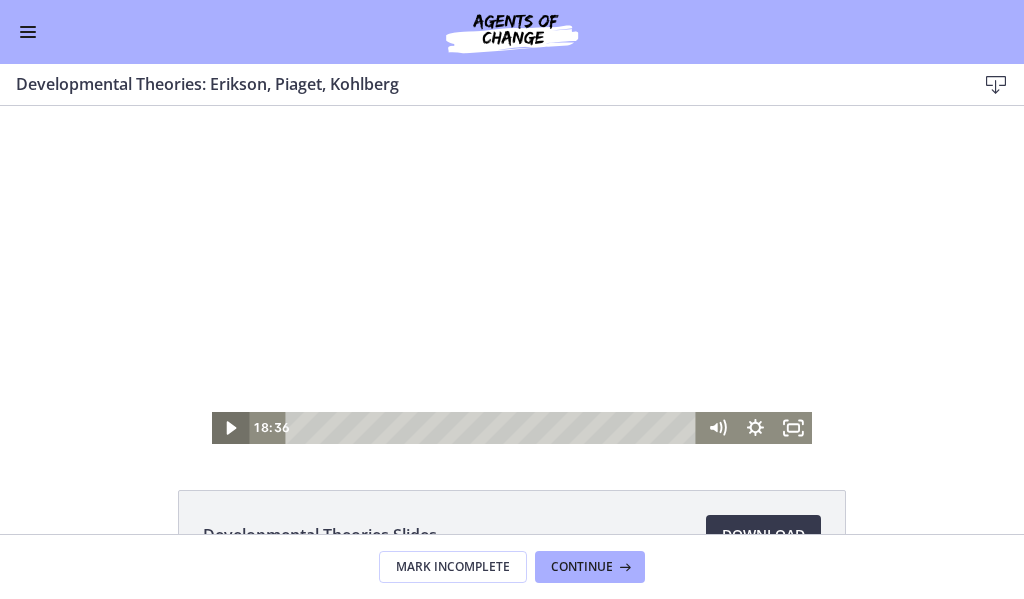 click 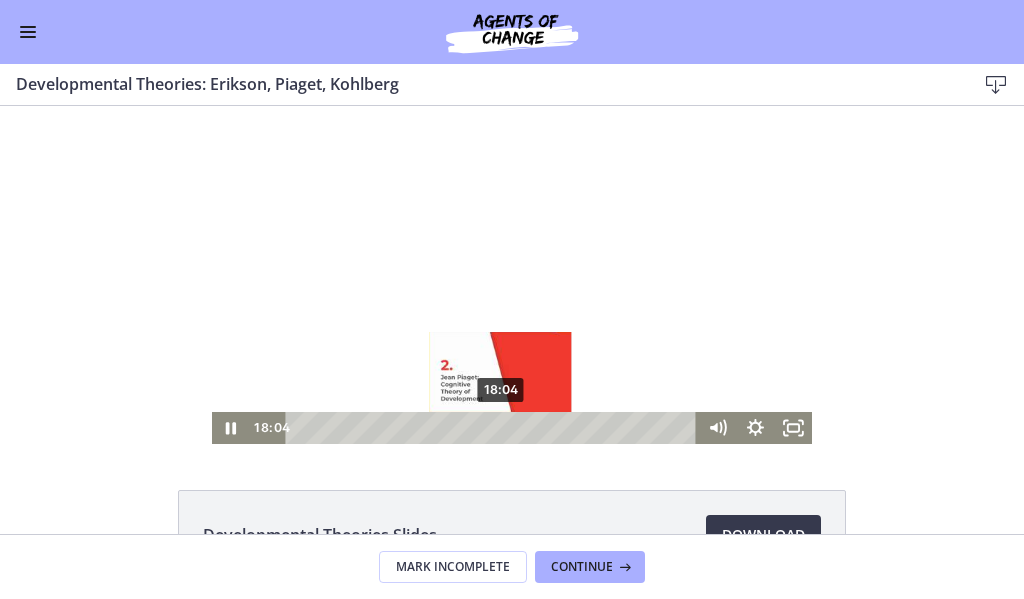click on "18:04" at bounding box center (494, 428) 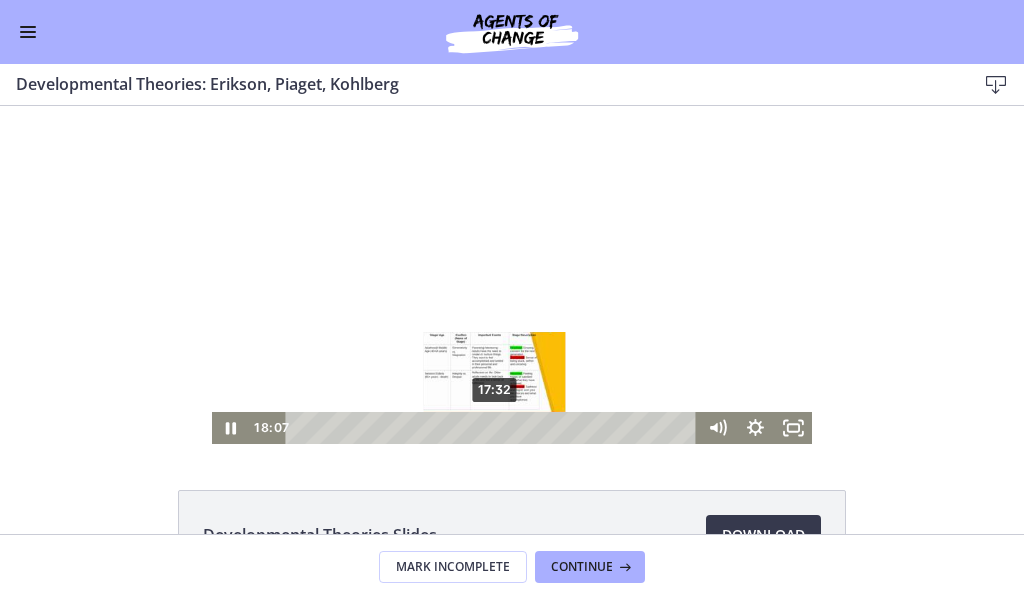 click on "17:32" at bounding box center [494, 428] 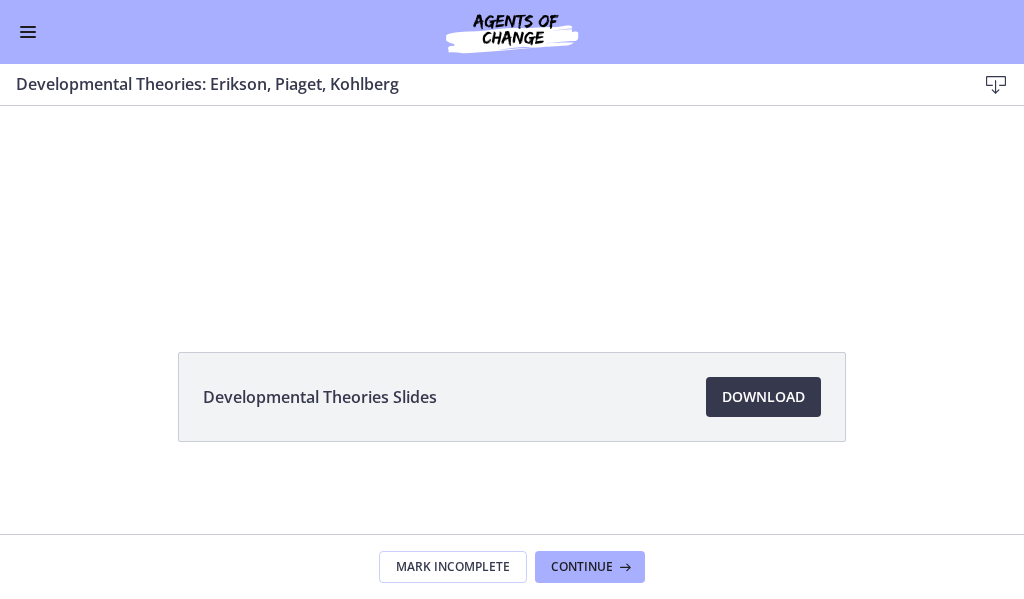 scroll, scrollTop: 142, scrollLeft: 0, axis: vertical 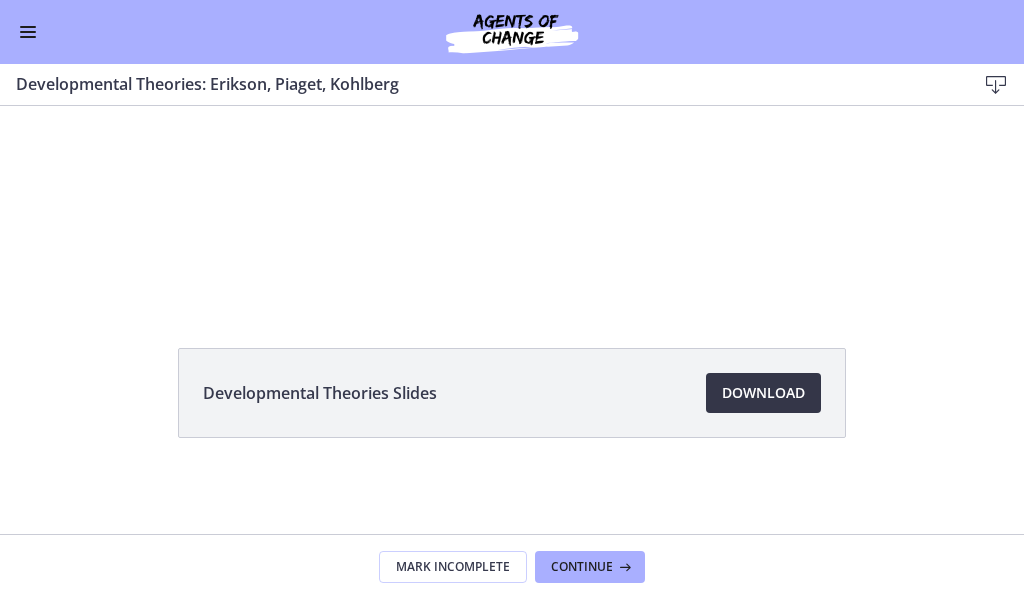 click on "Download
Opens in a new window" at bounding box center [763, 393] 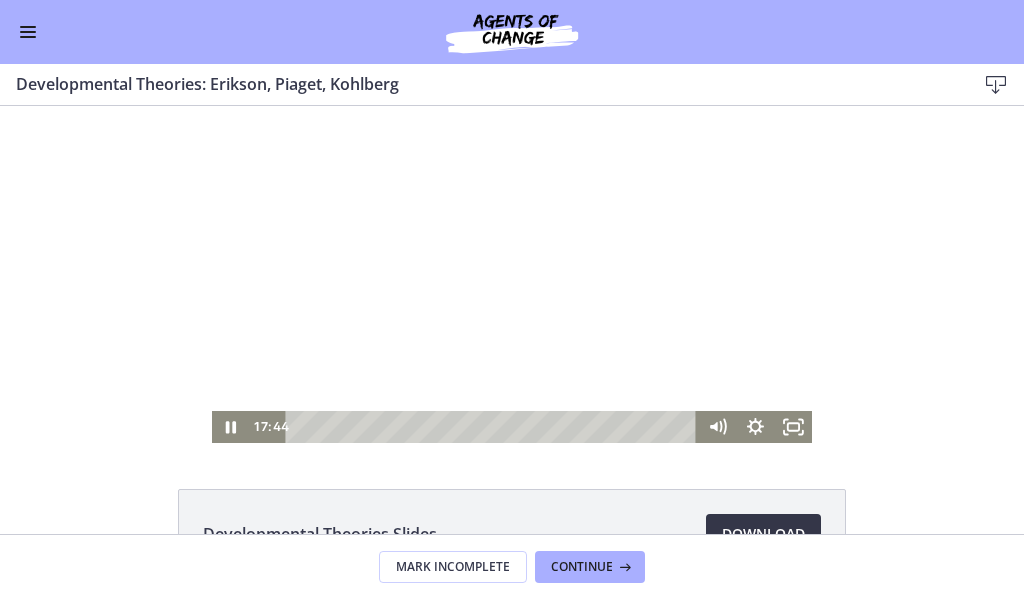 scroll, scrollTop: 0, scrollLeft: 0, axis: both 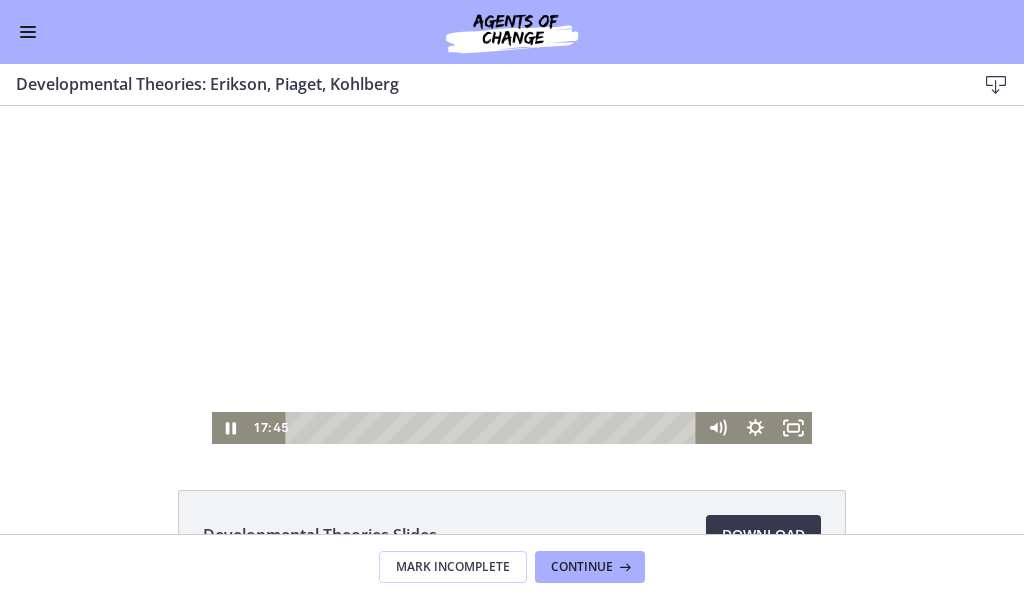 click at bounding box center (512, 275) 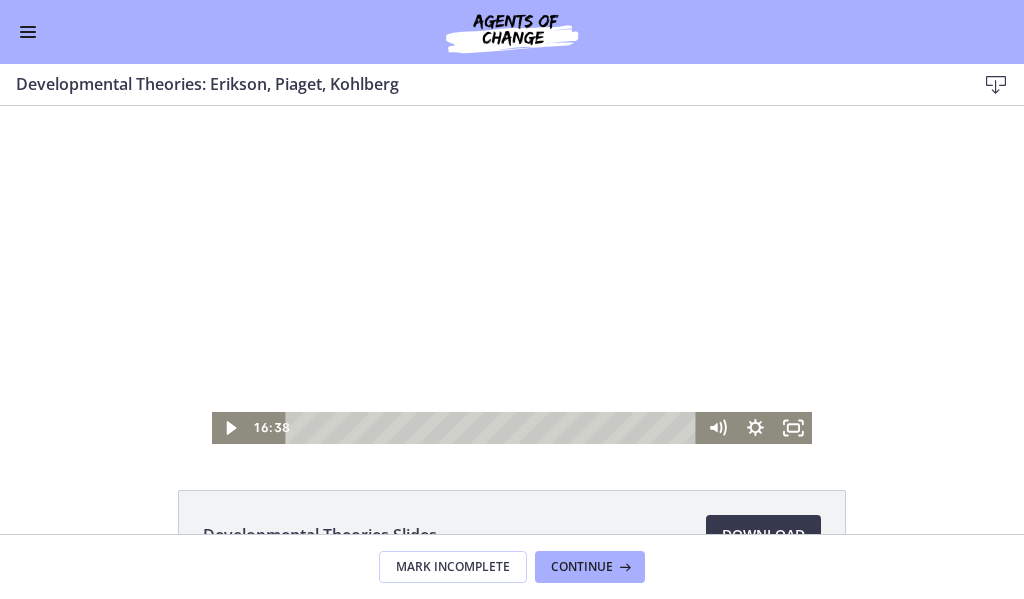 click at bounding box center [512, 275] 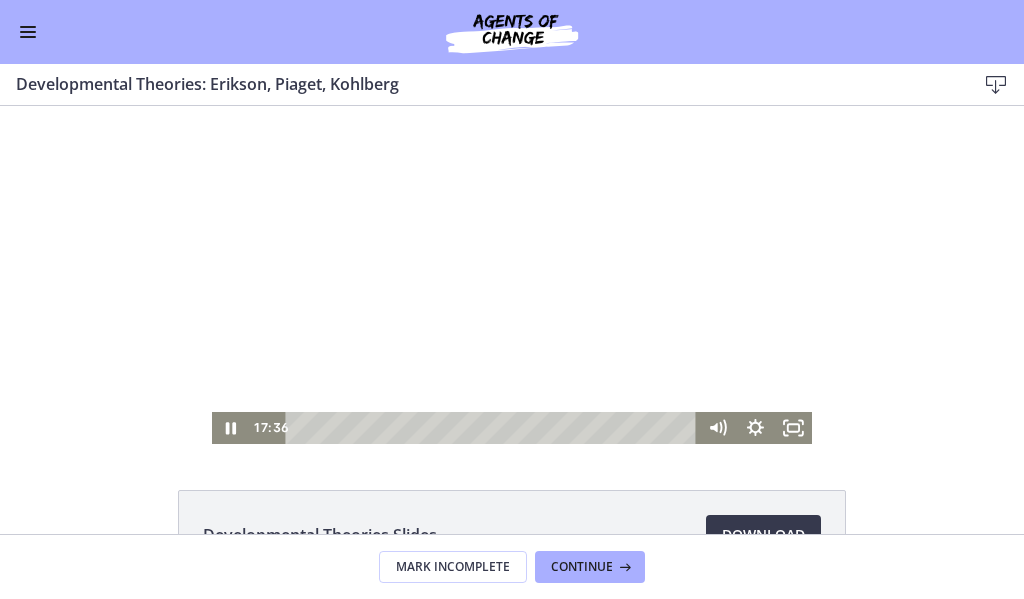 click at bounding box center (512, 275) 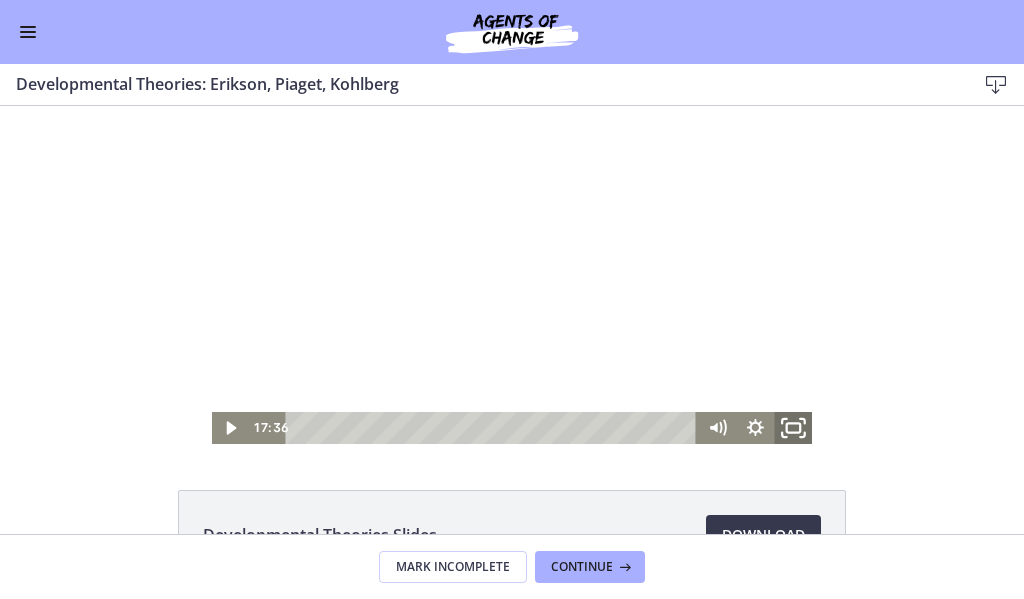 click 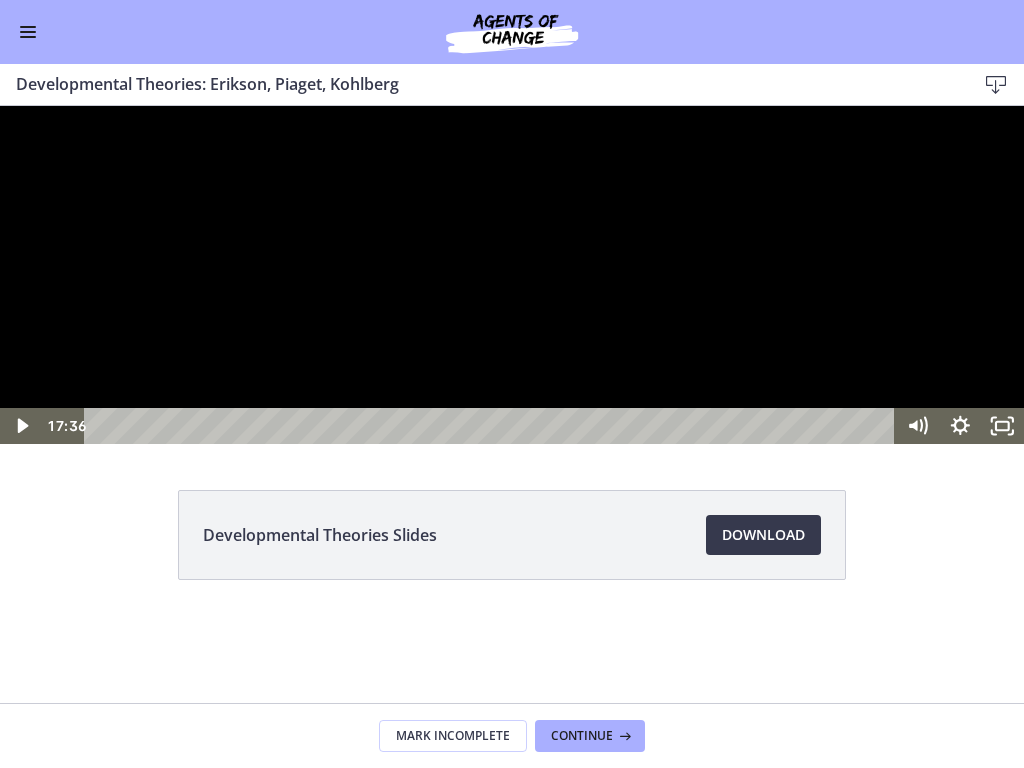 click at bounding box center [512, 275] 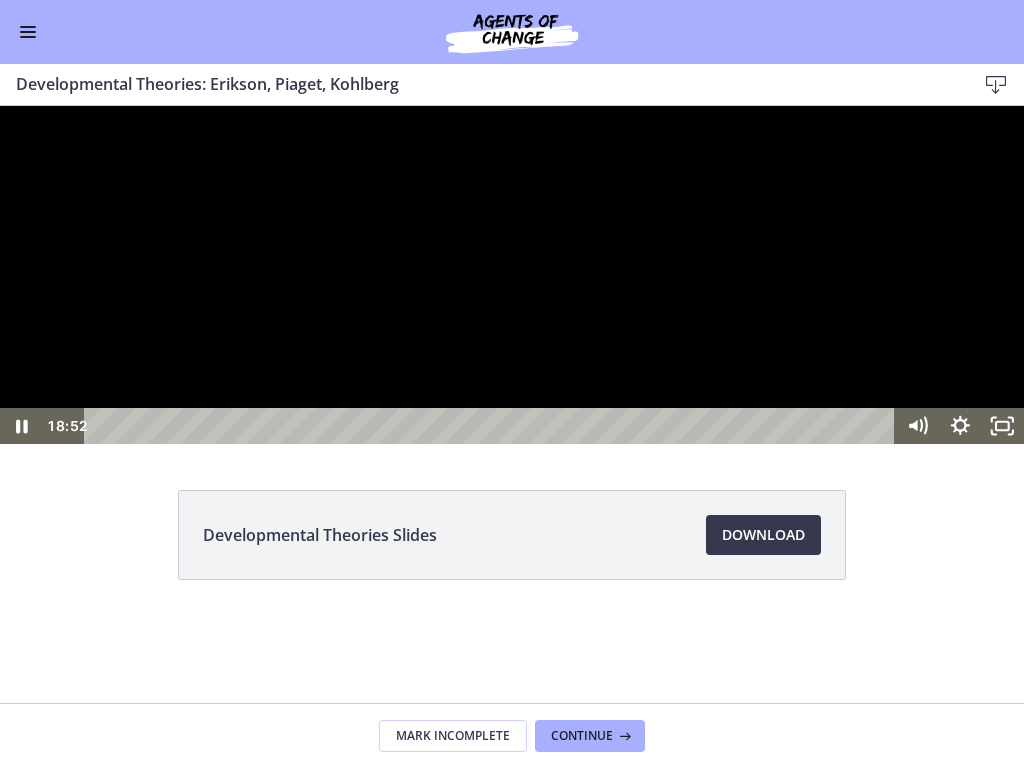 click at bounding box center (512, 275) 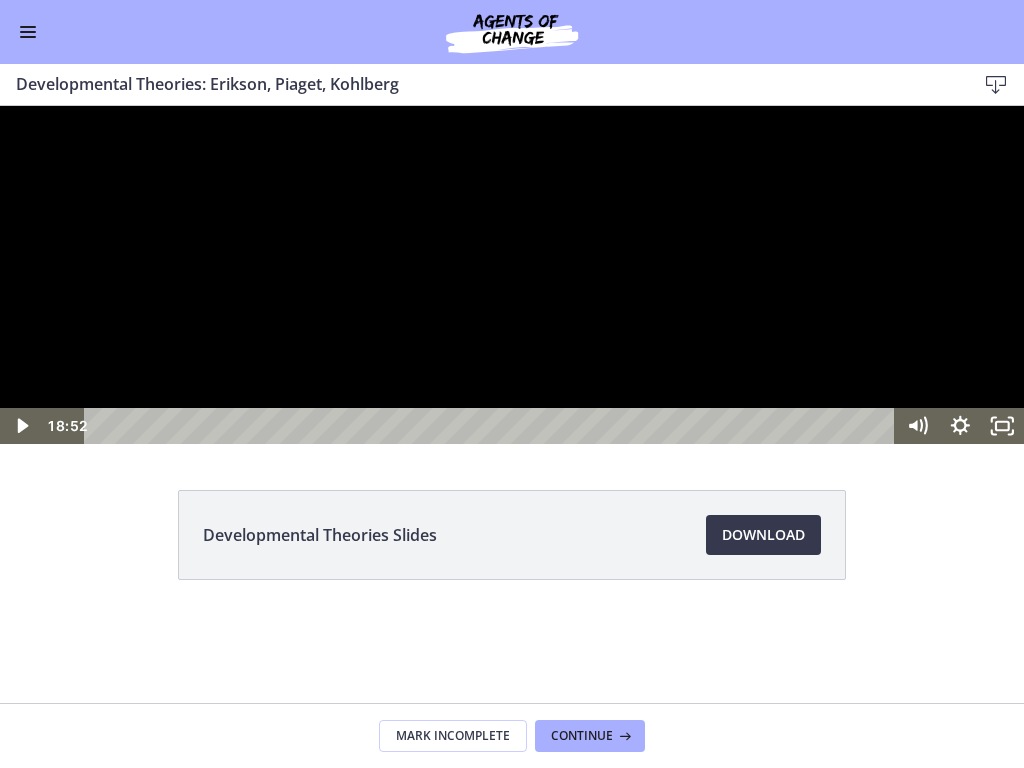 click at bounding box center [512, 275] 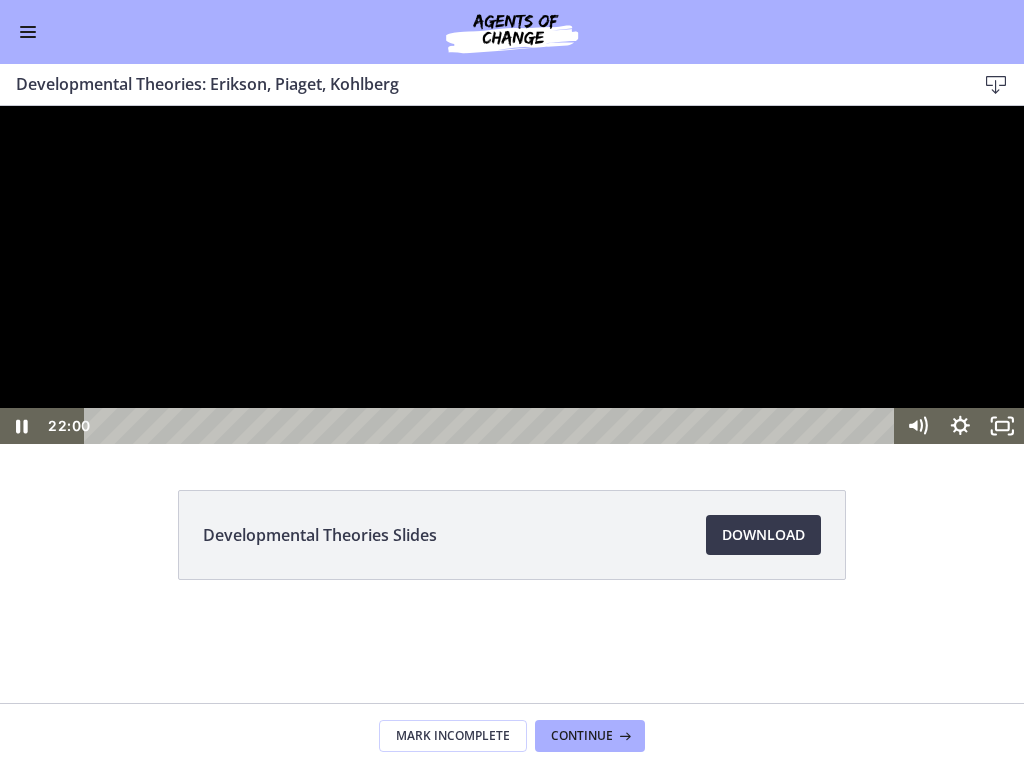 click at bounding box center [512, 275] 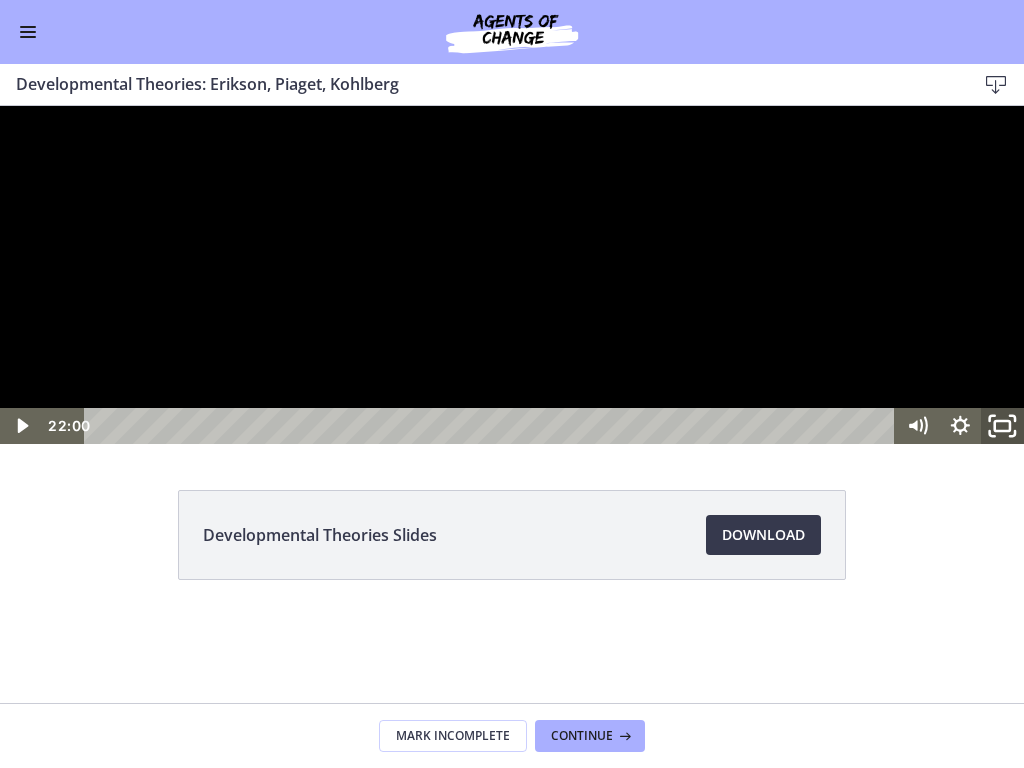 click 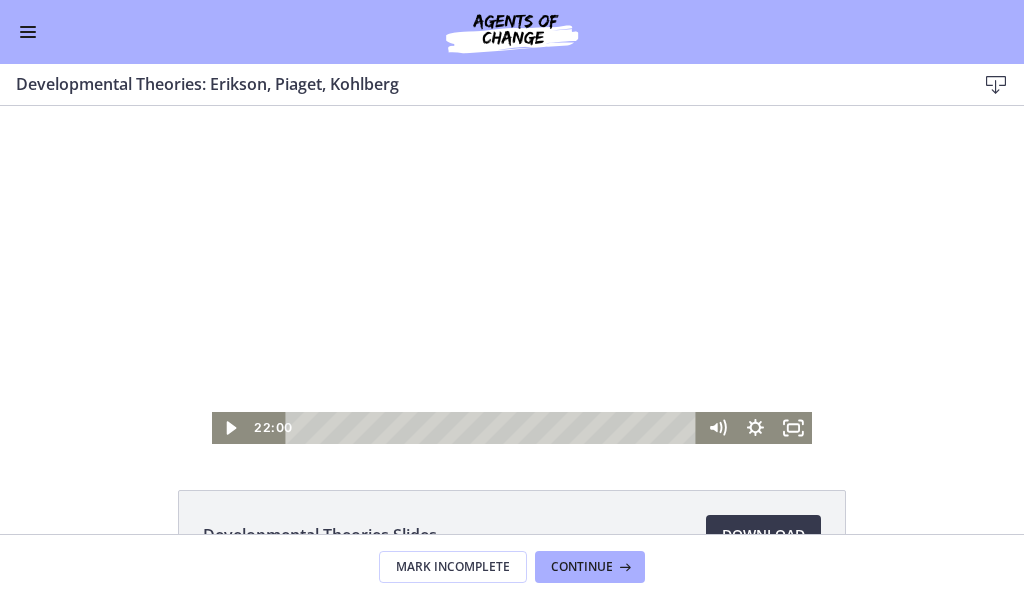 click at bounding box center [512, 275] 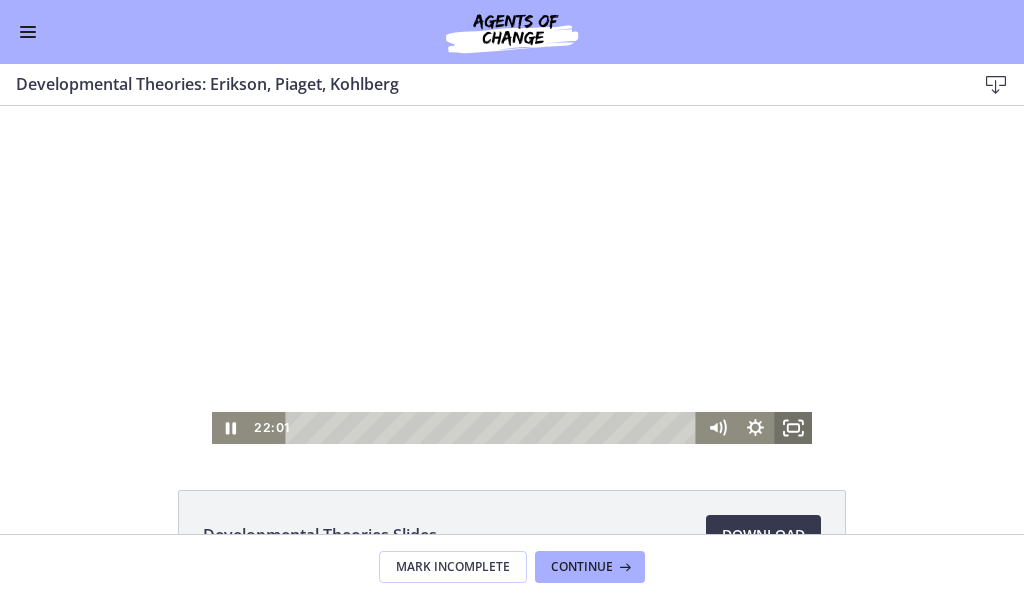 drag, startPoint x: 790, startPoint y: 432, endPoint x: 790, endPoint y: 659, distance: 227 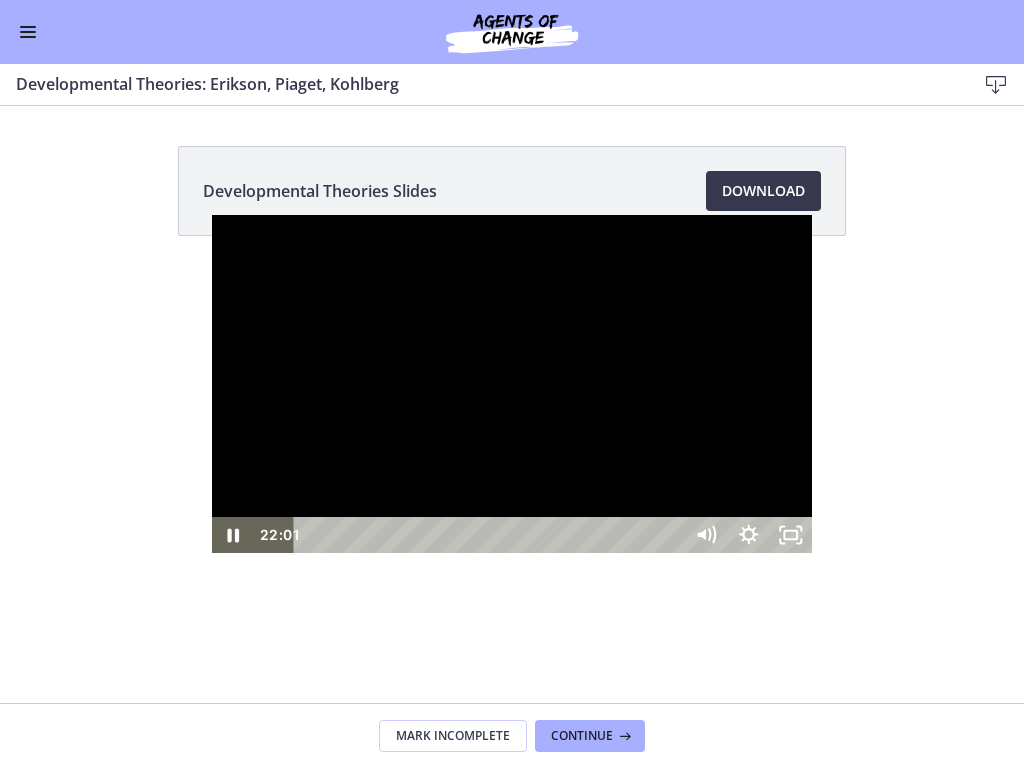 click at bounding box center [512, 384] 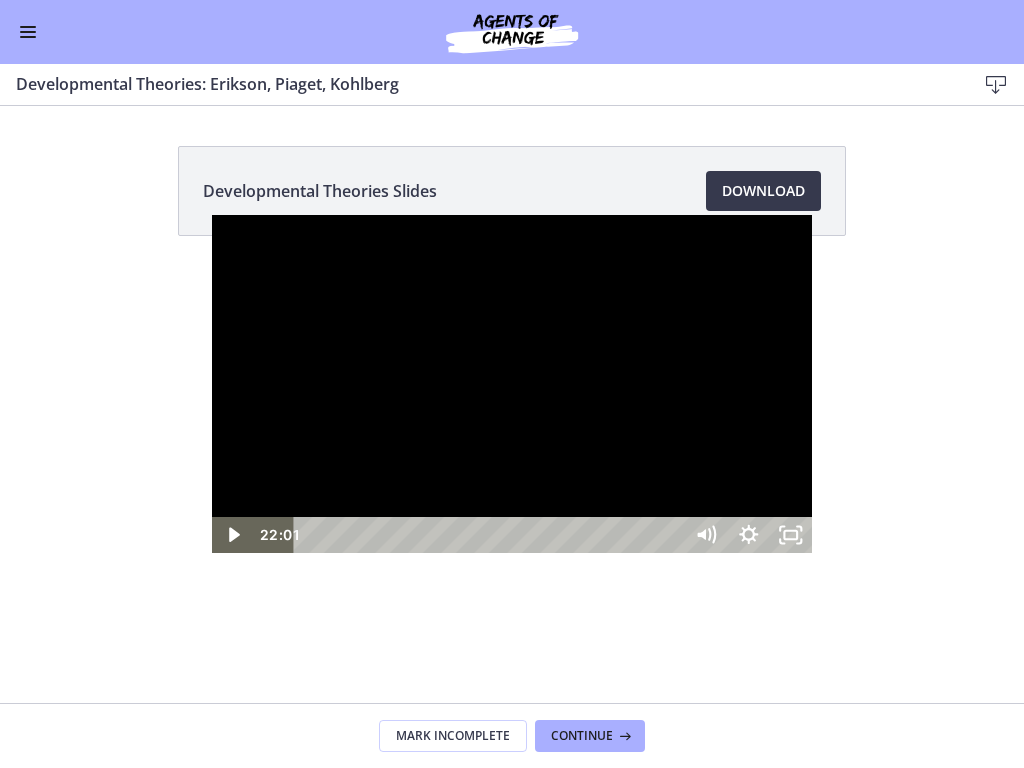 click at bounding box center (512, 384) 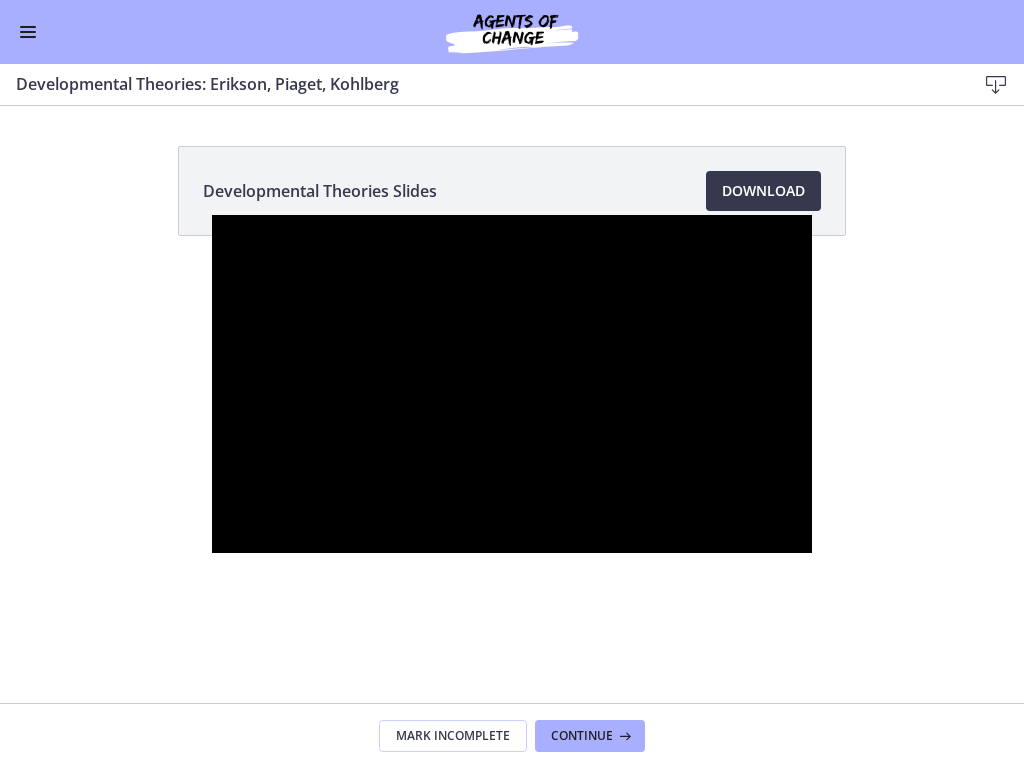 type 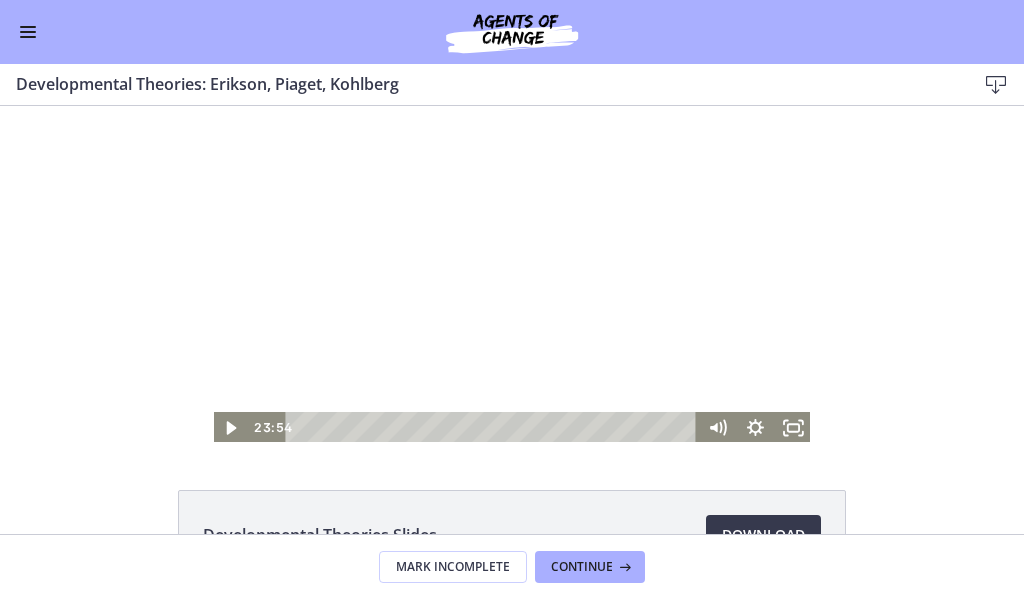 click at bounding box center [512, 275] 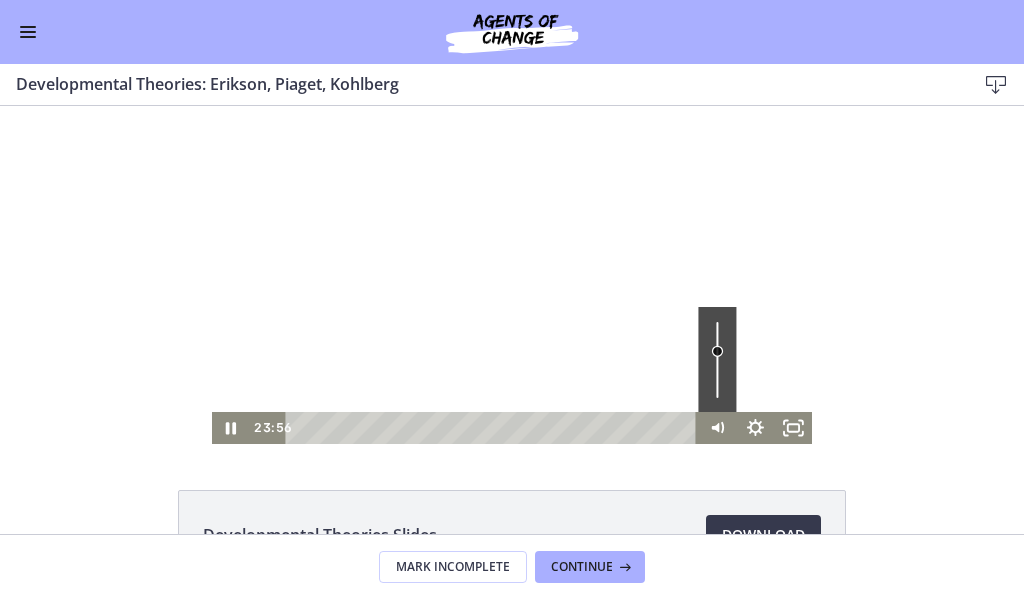 click at bounding box center [717, 359] 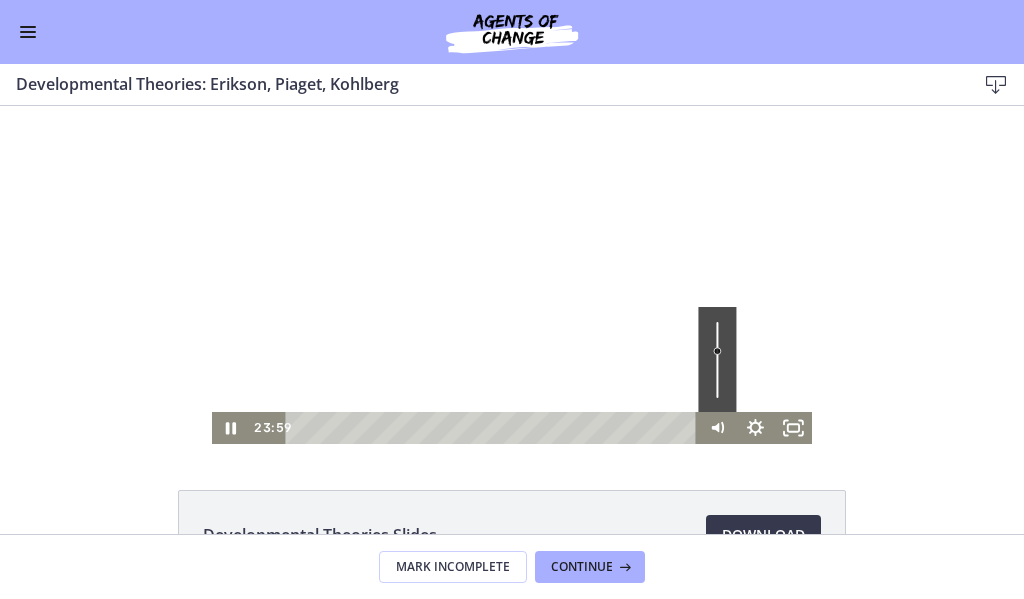 click at bounding box center (512, 275) 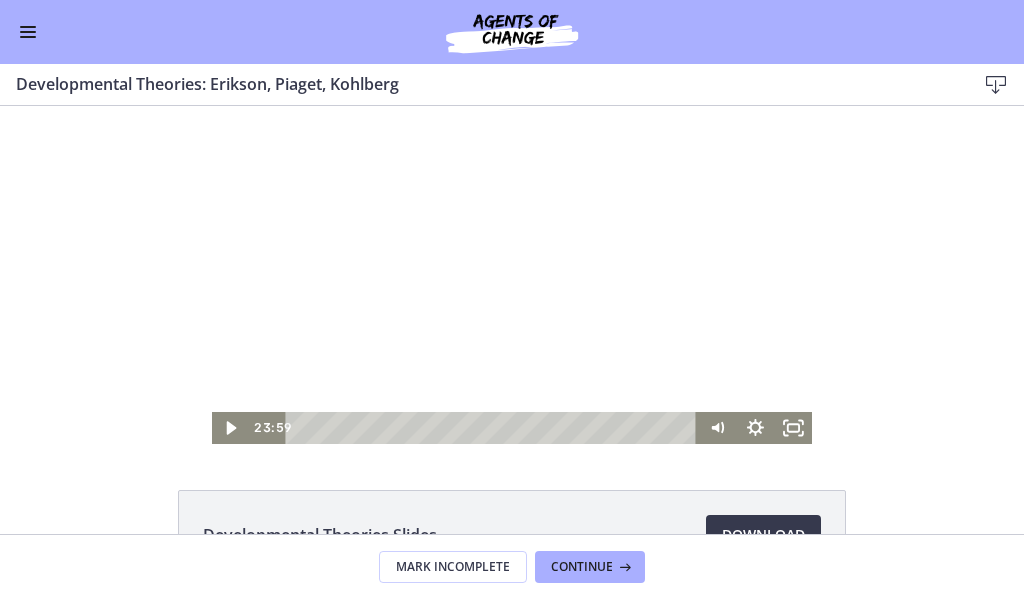 click at bounding box center [512, 275] 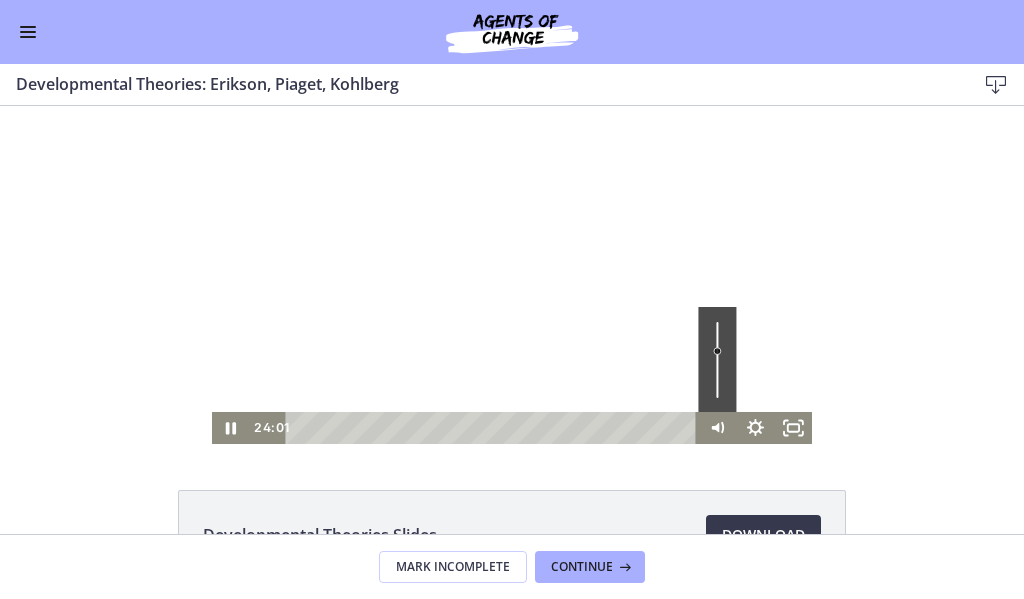 click at bounding box center (717, 359) 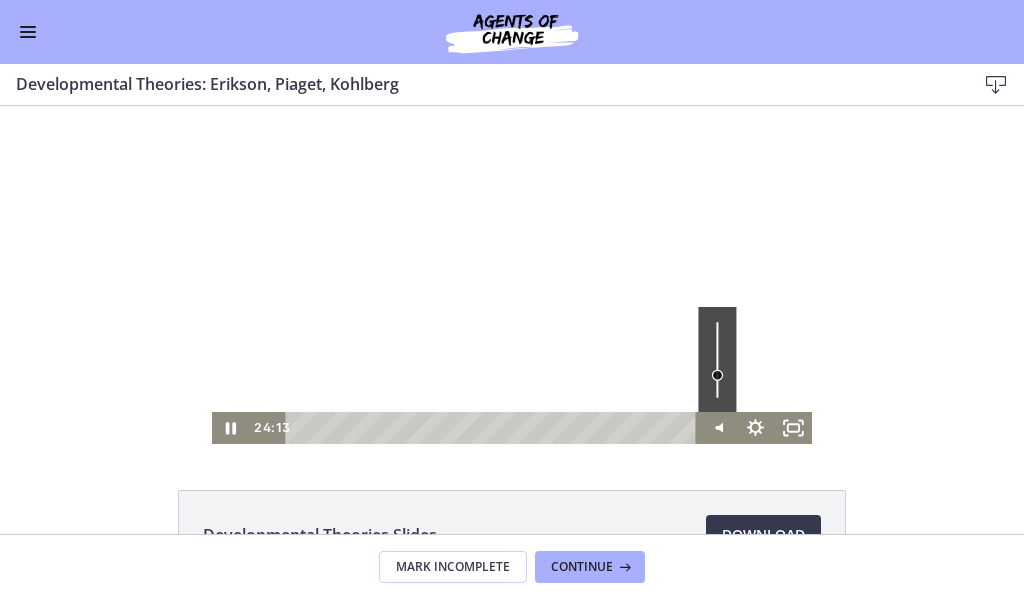 click at bounding box center (717, 359) 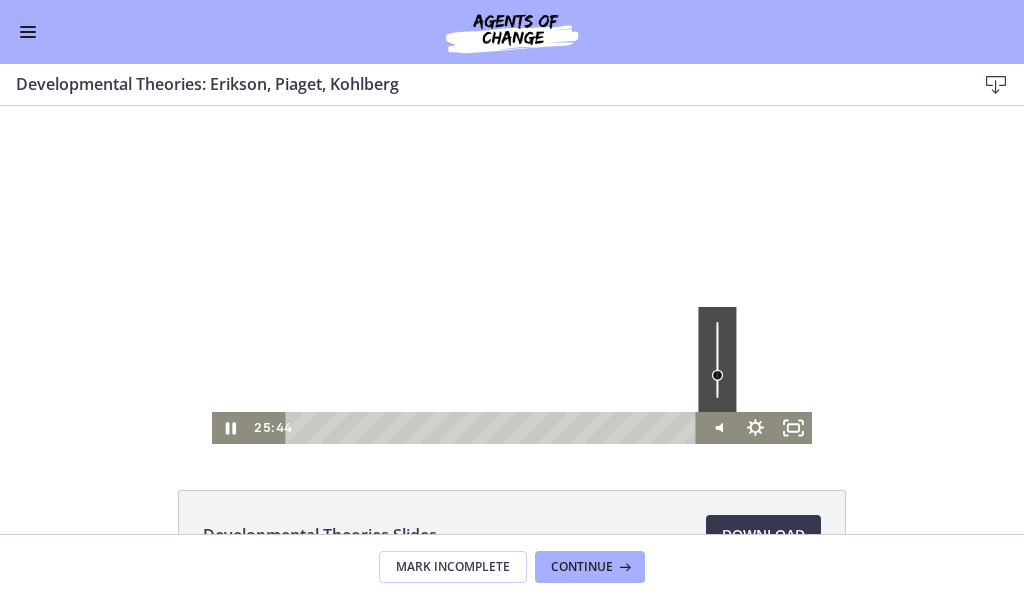 click at bounding box center [717, 375] 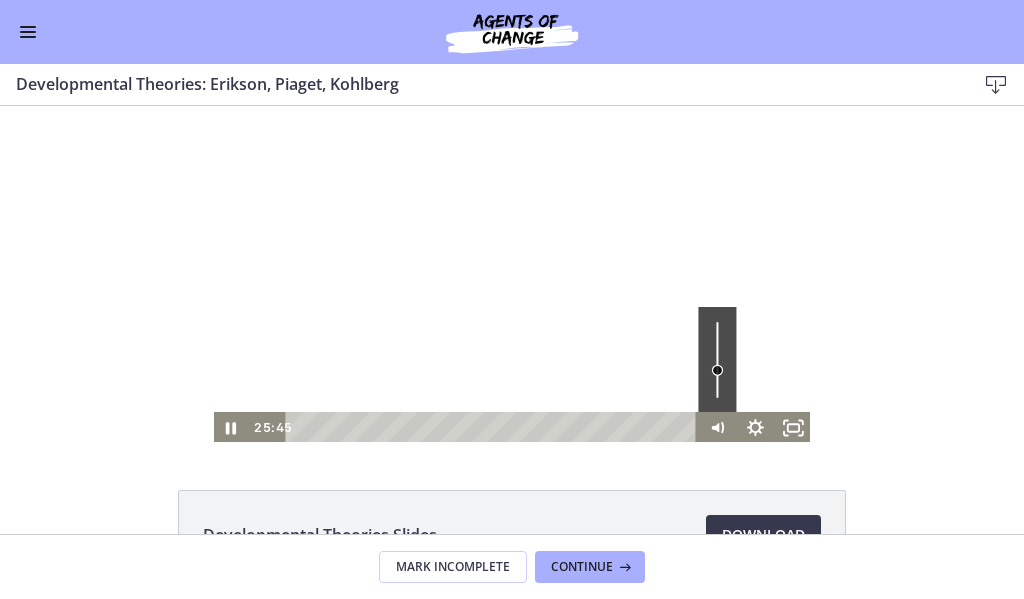 click at bounding box center [717, 370] 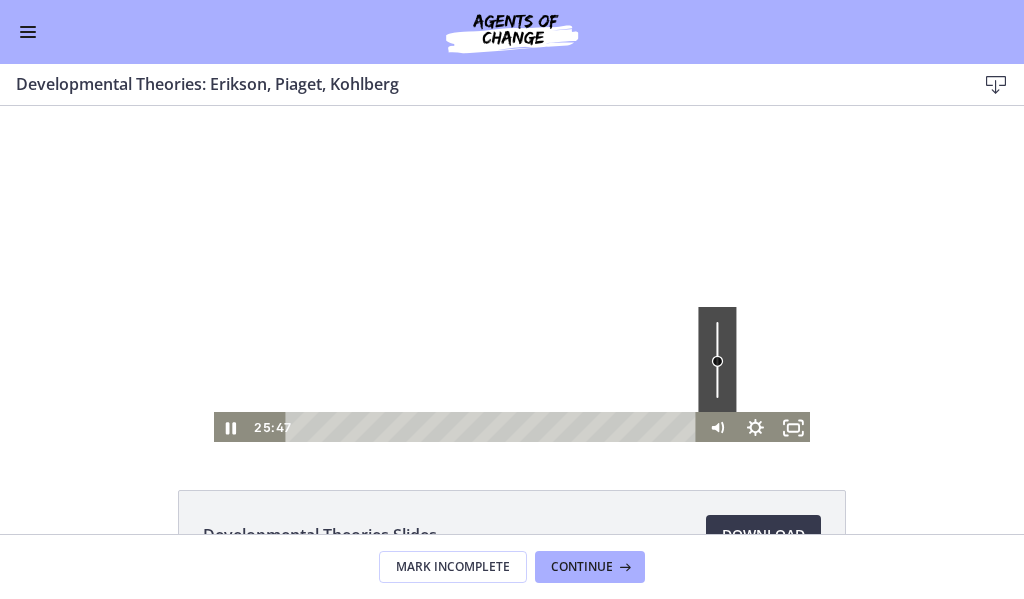 click at bounding box center (717, 361) 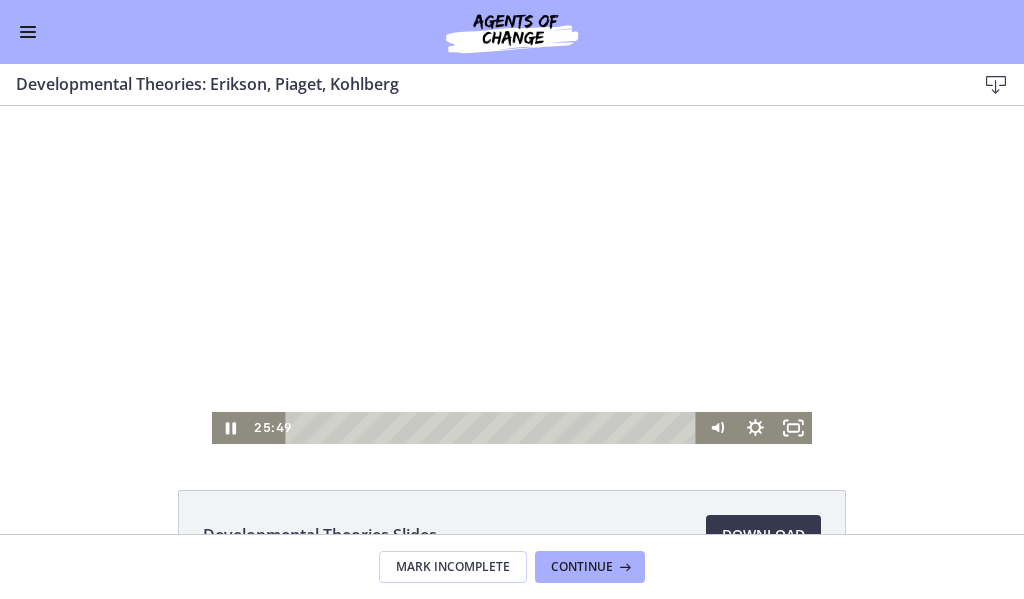 click at bounding box center [512, 275] 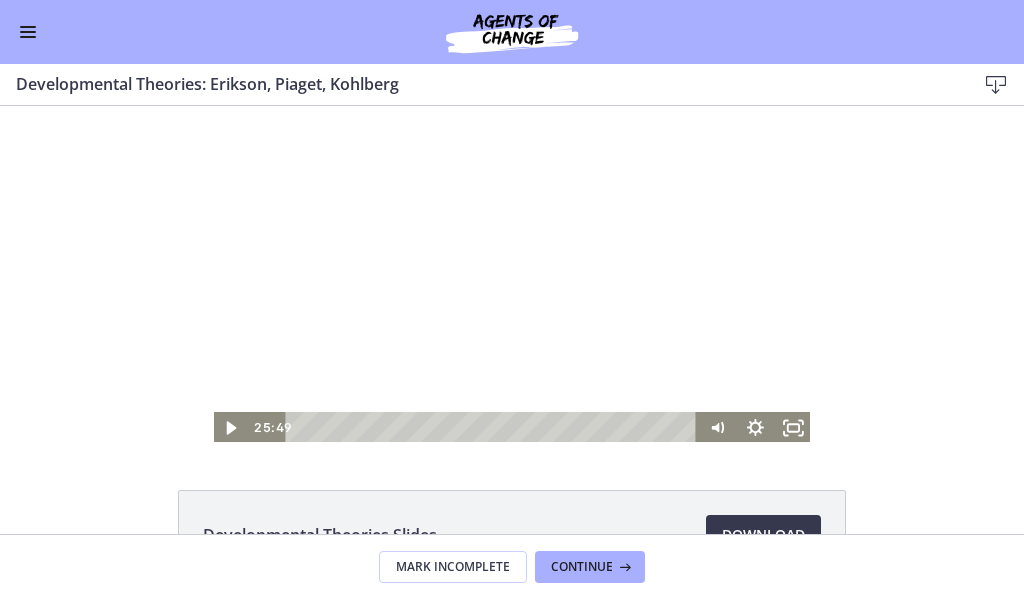 click at bounding box center [512, 275] 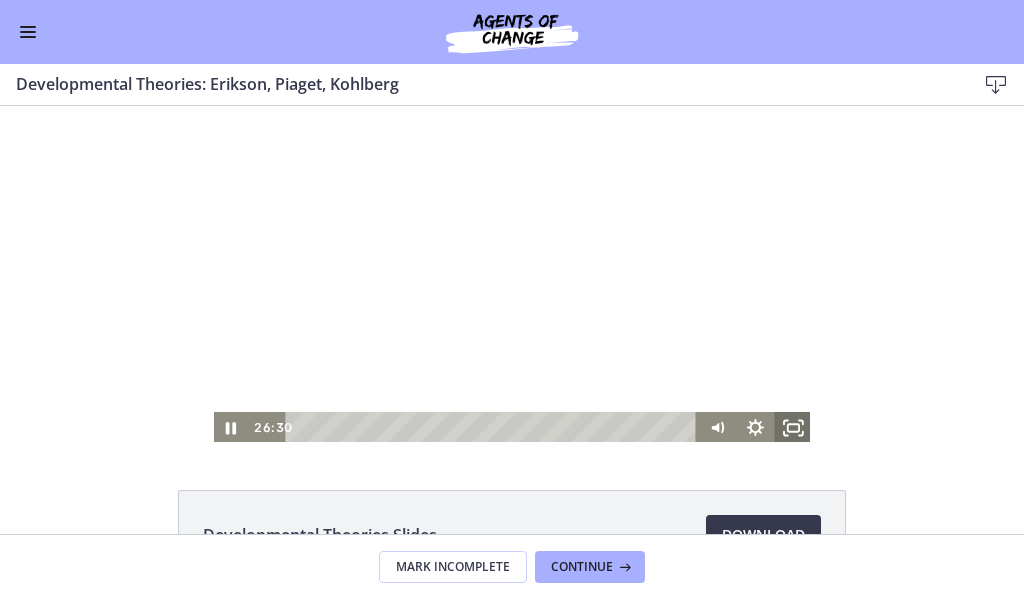 click 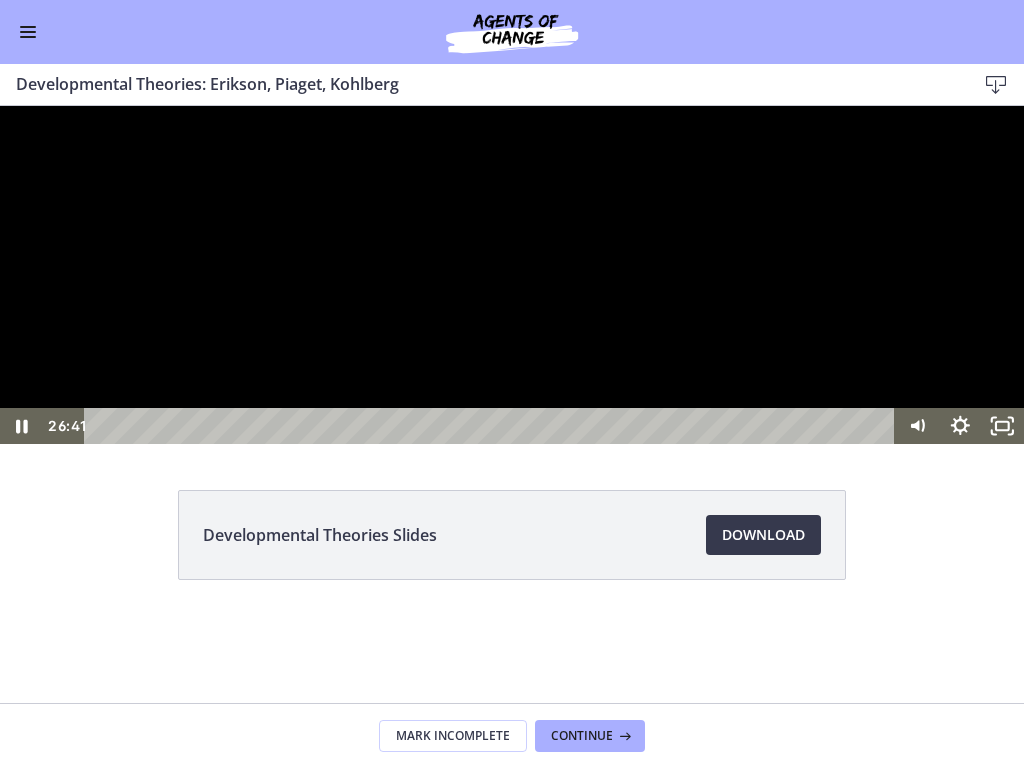 click at bounding box center (512, 275) 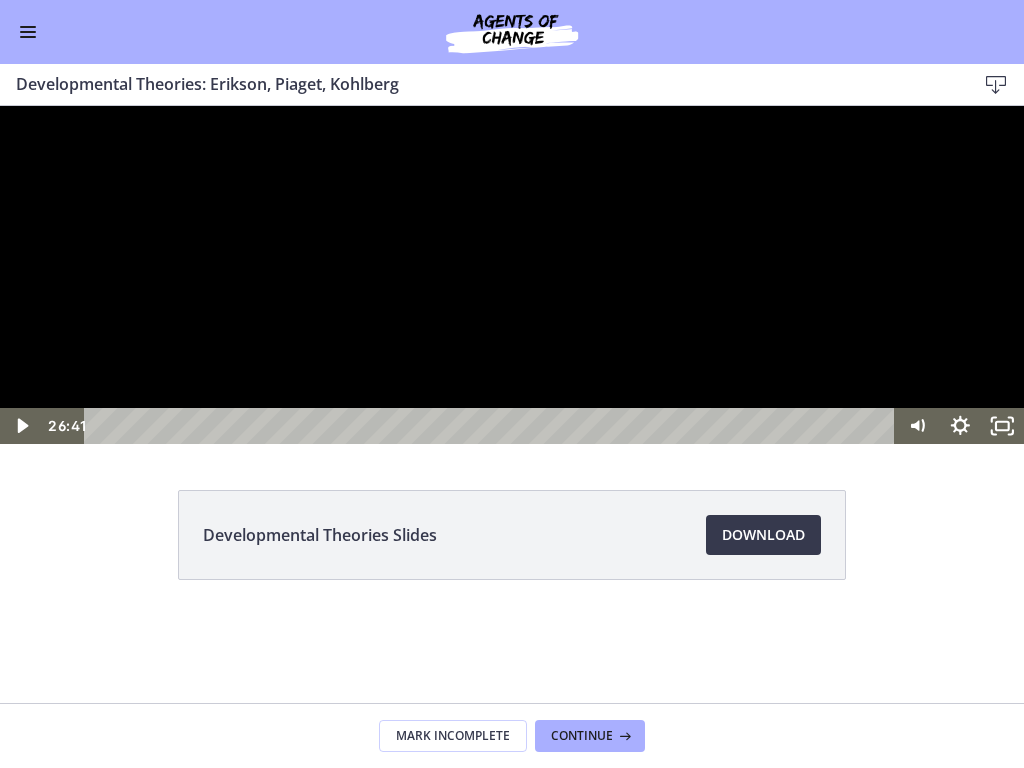 click at bounding box center (512, 275) 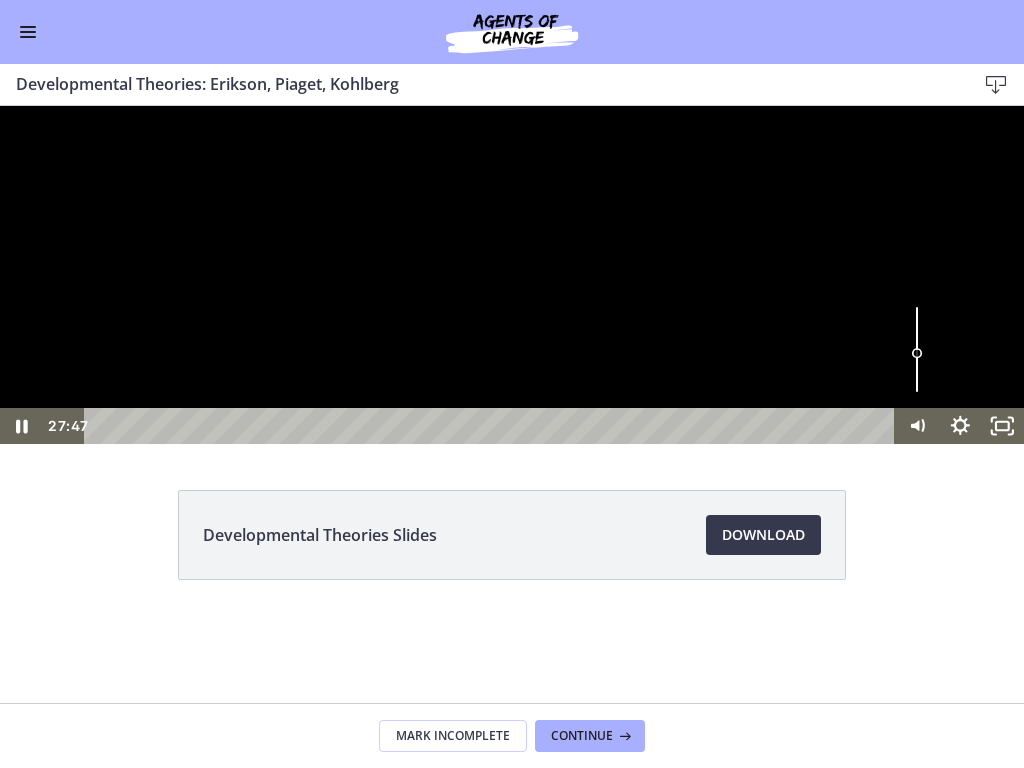 click at bounding box center (917, 349) 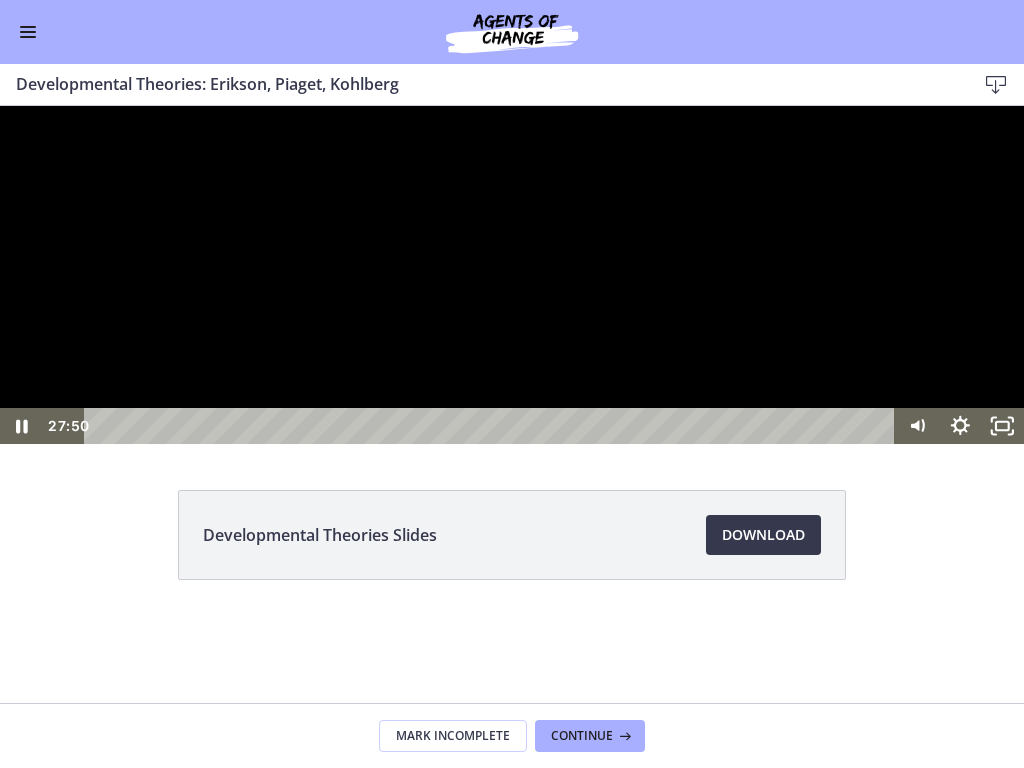 click at bounding box center (512, 275) 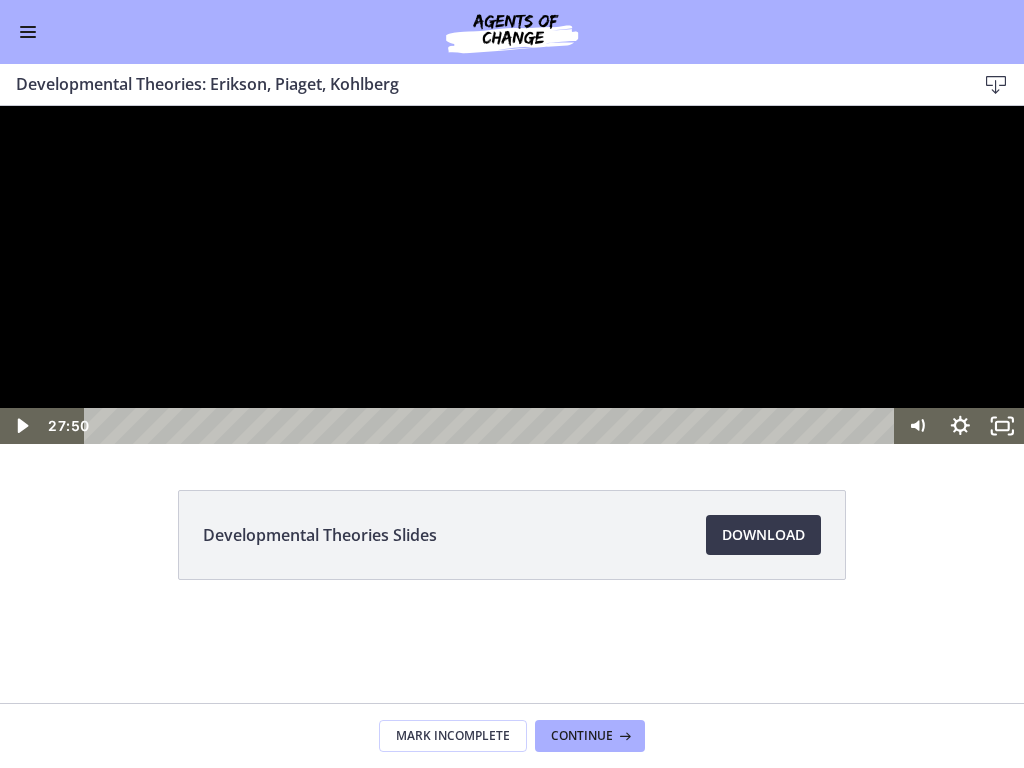 click at bounding box center [512, 275] 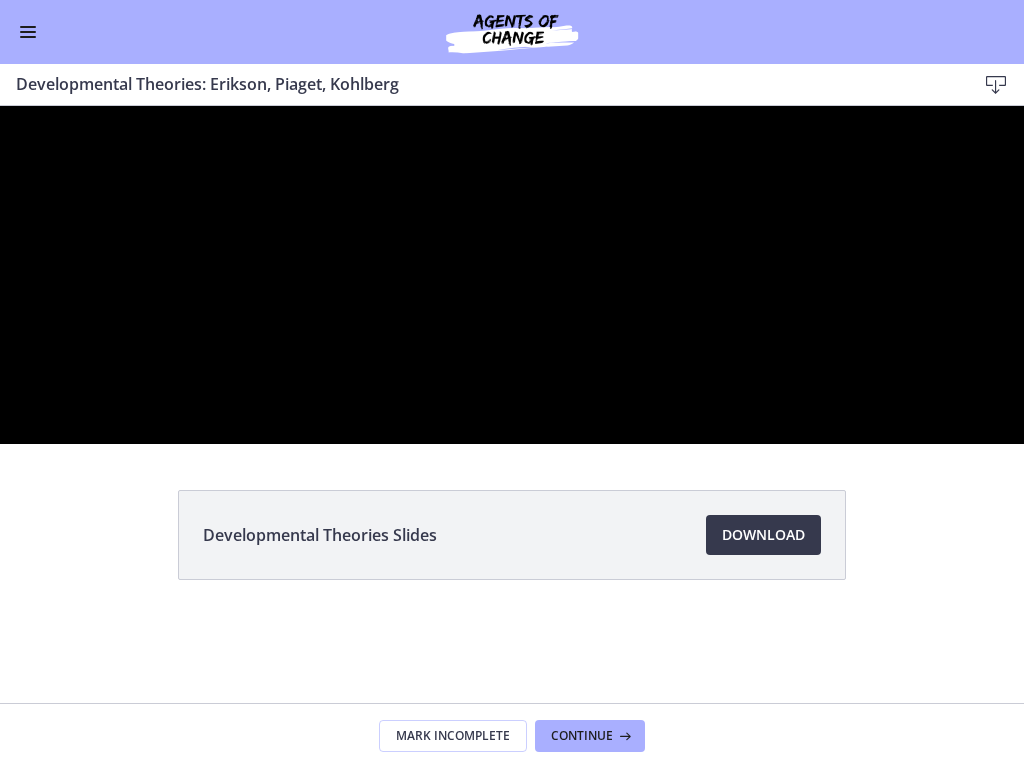 click at bounding box center [512, 275] 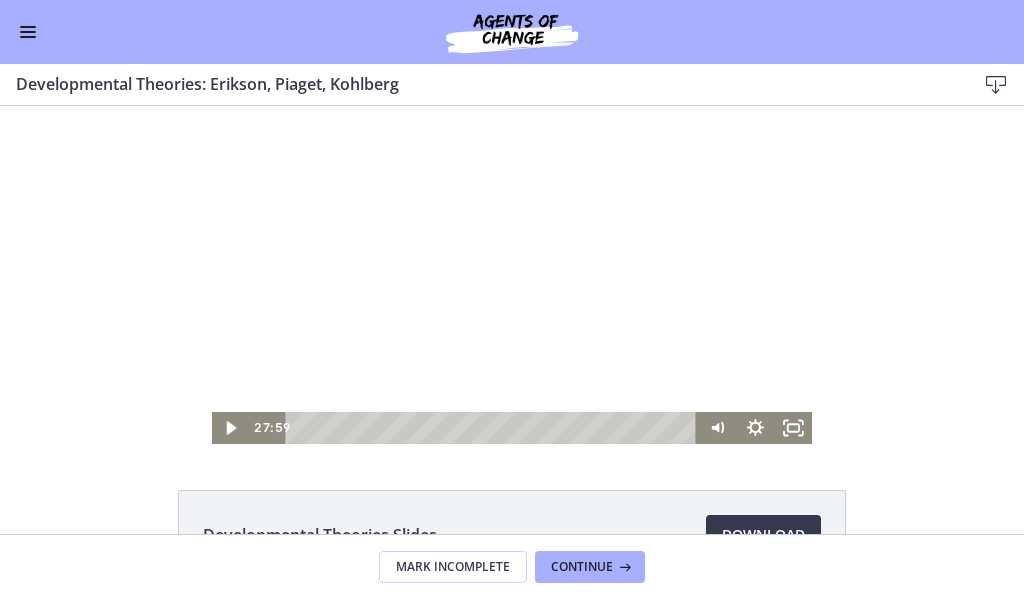 click at bounding box center (512, 275) 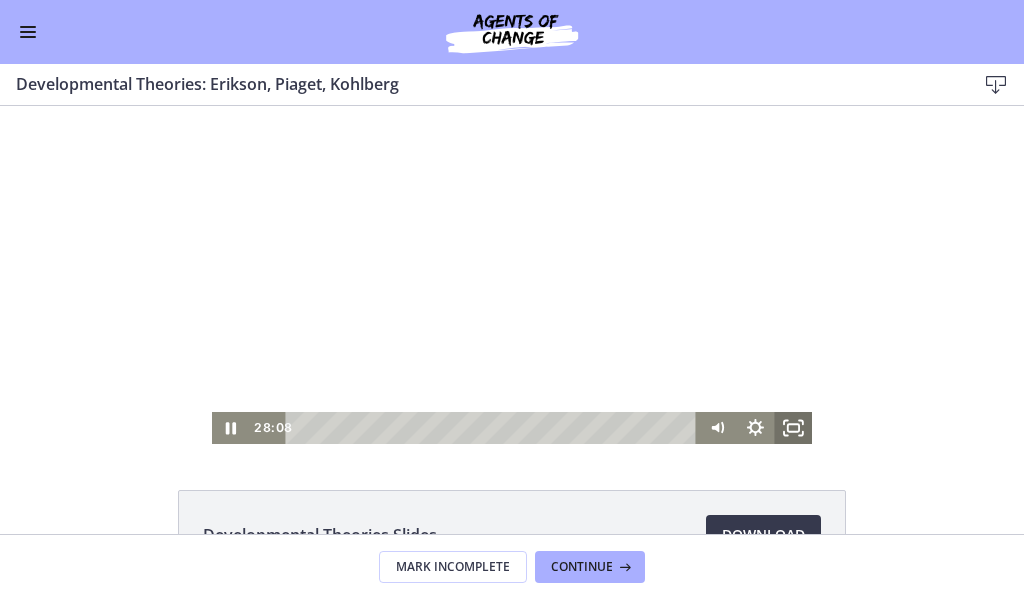 click 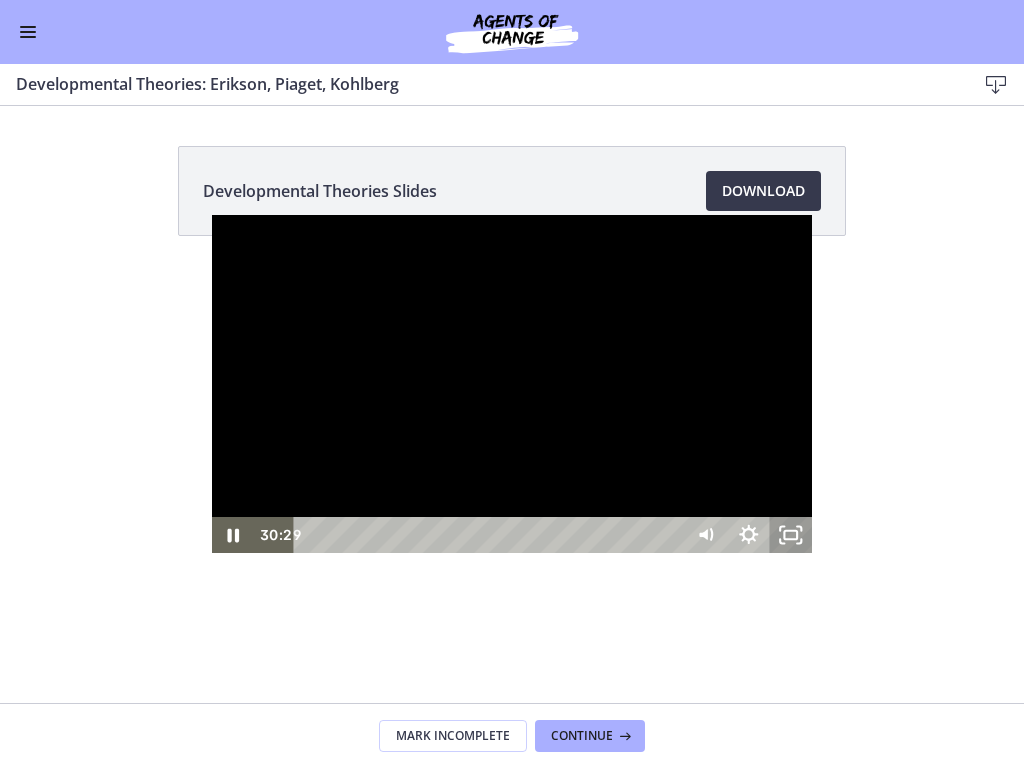 click 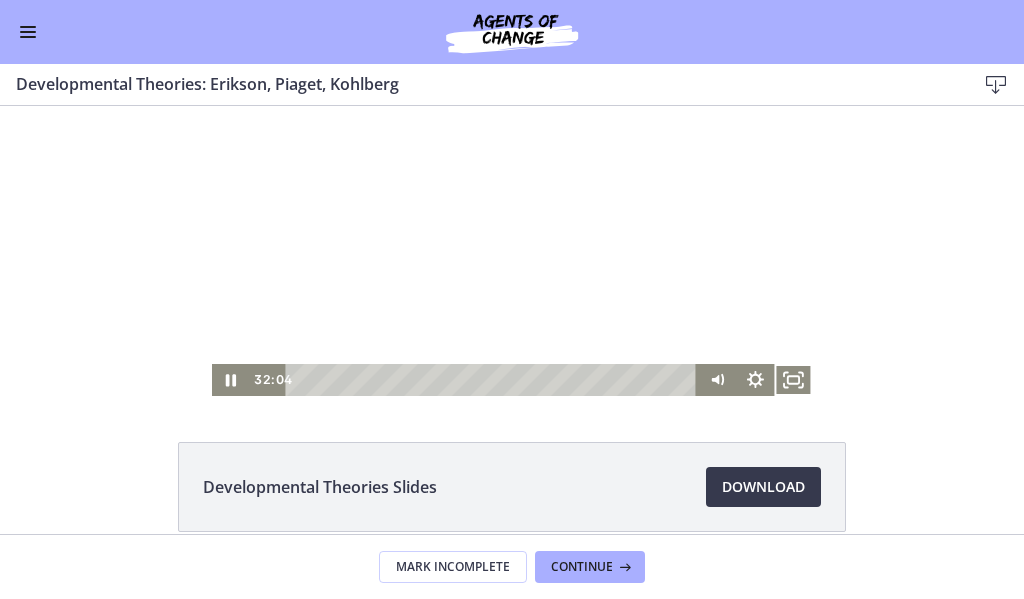 scroll, scrollTop: 0, scrollLeft: 0, axis: both 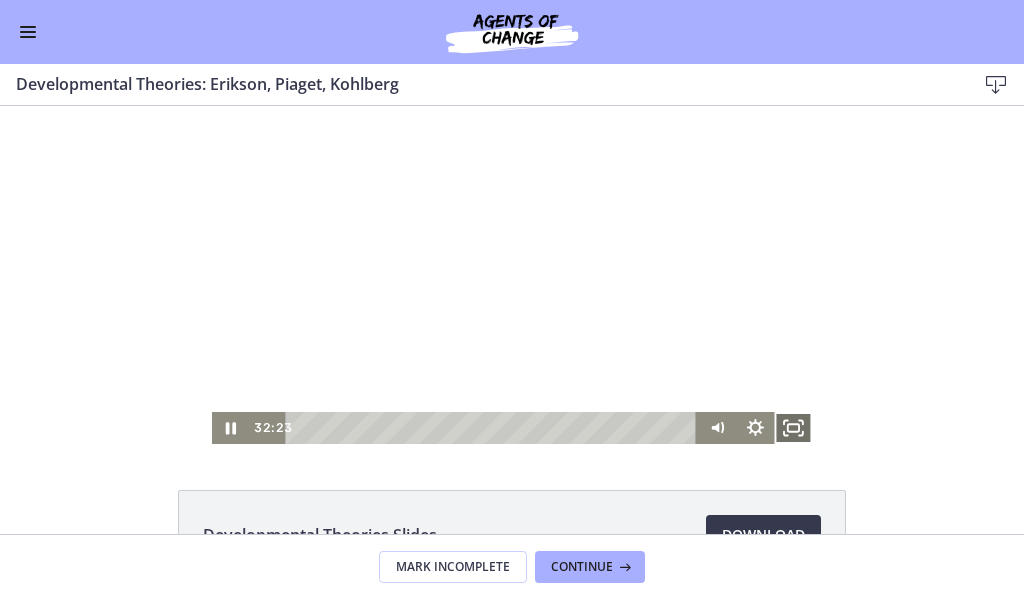 click 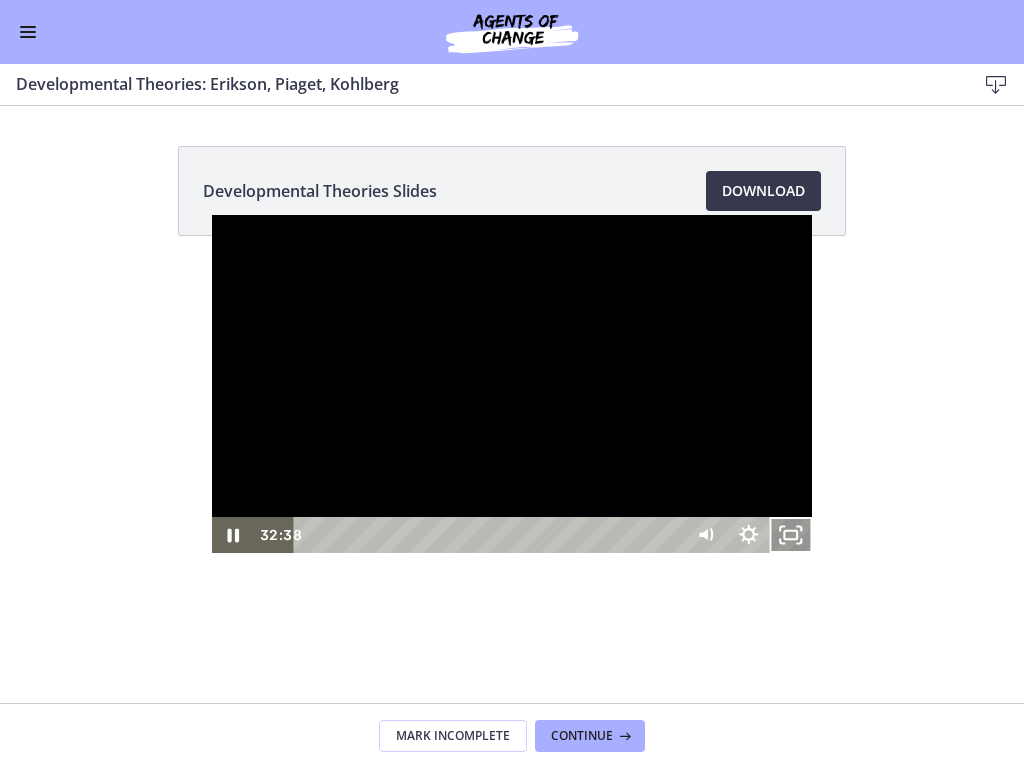 click 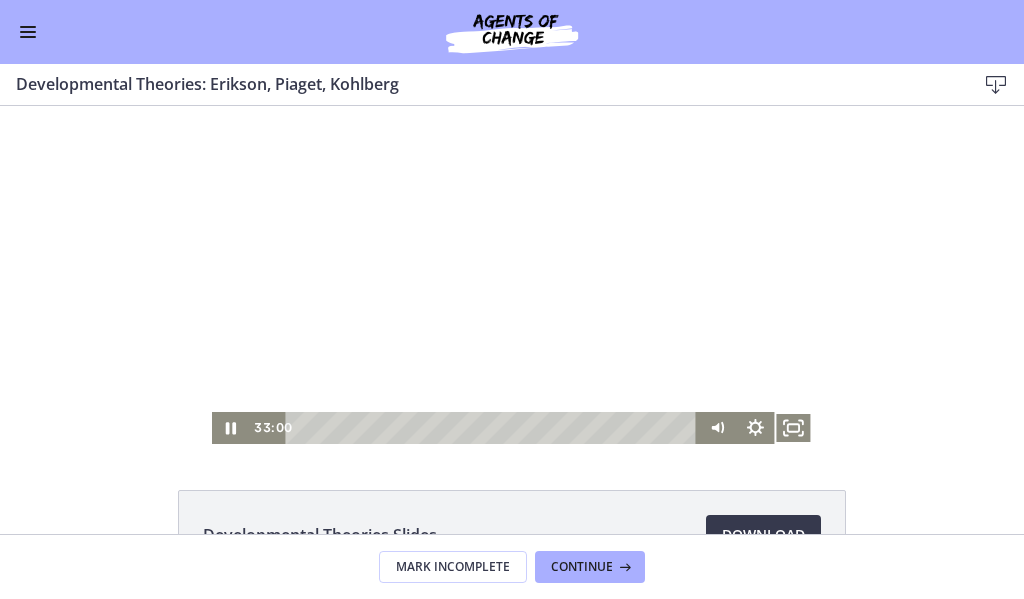 click at bounding box center (512, 275) 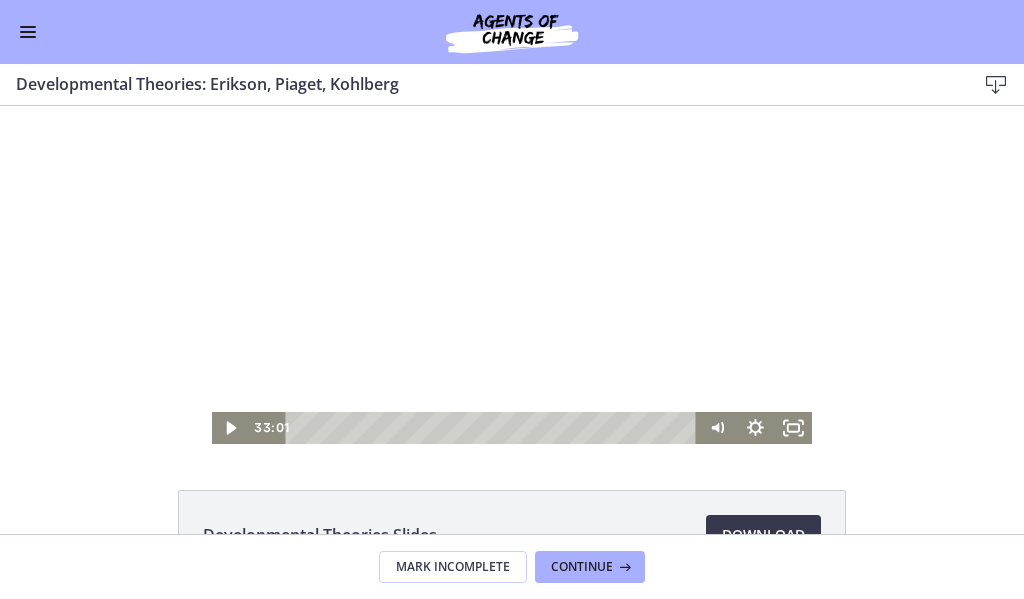 click at bounding box center (512, 275) 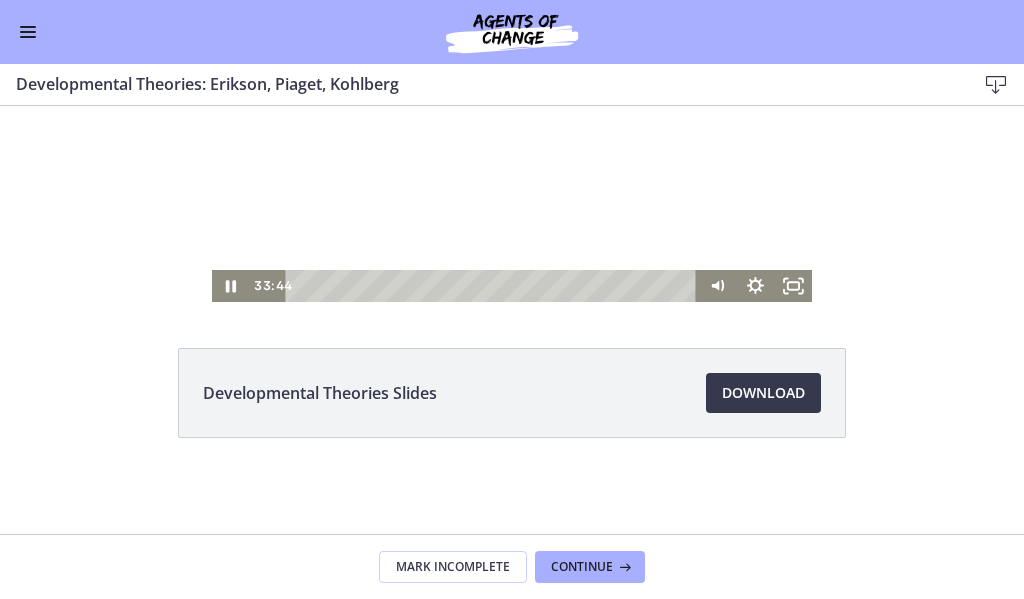 scroll, scrollTop: 0, scrollLeft: 0, axis: both 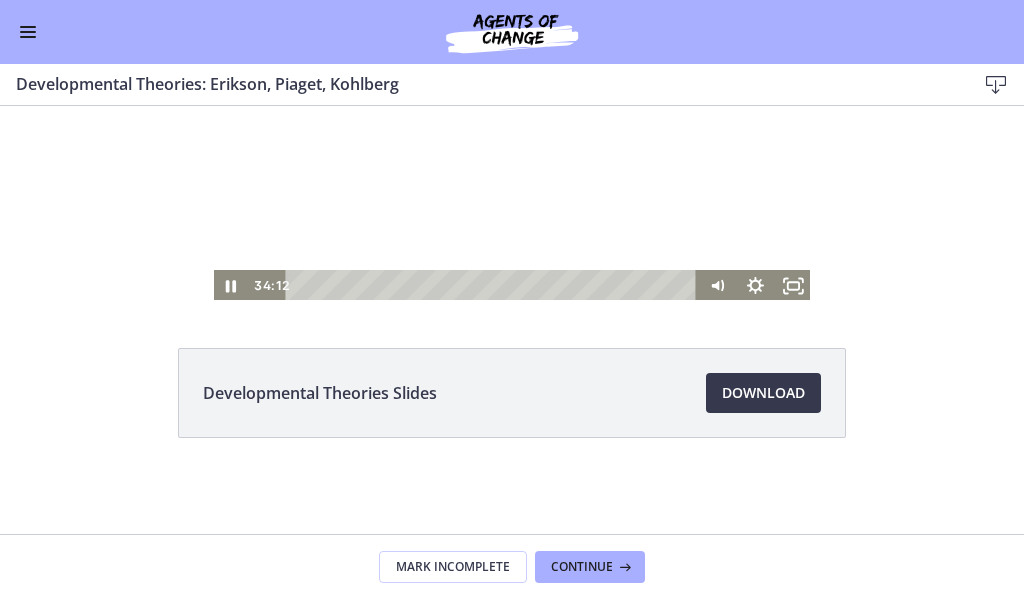 click at bounding box center (512, 133) 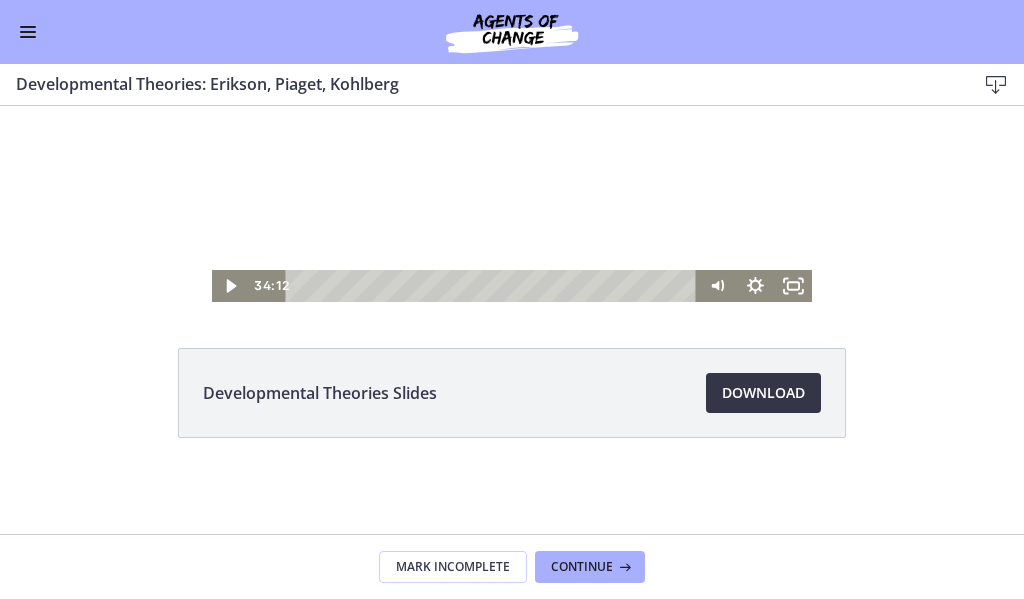 click on "Download
Opens in a new window" at bounding box center [763, 393] 